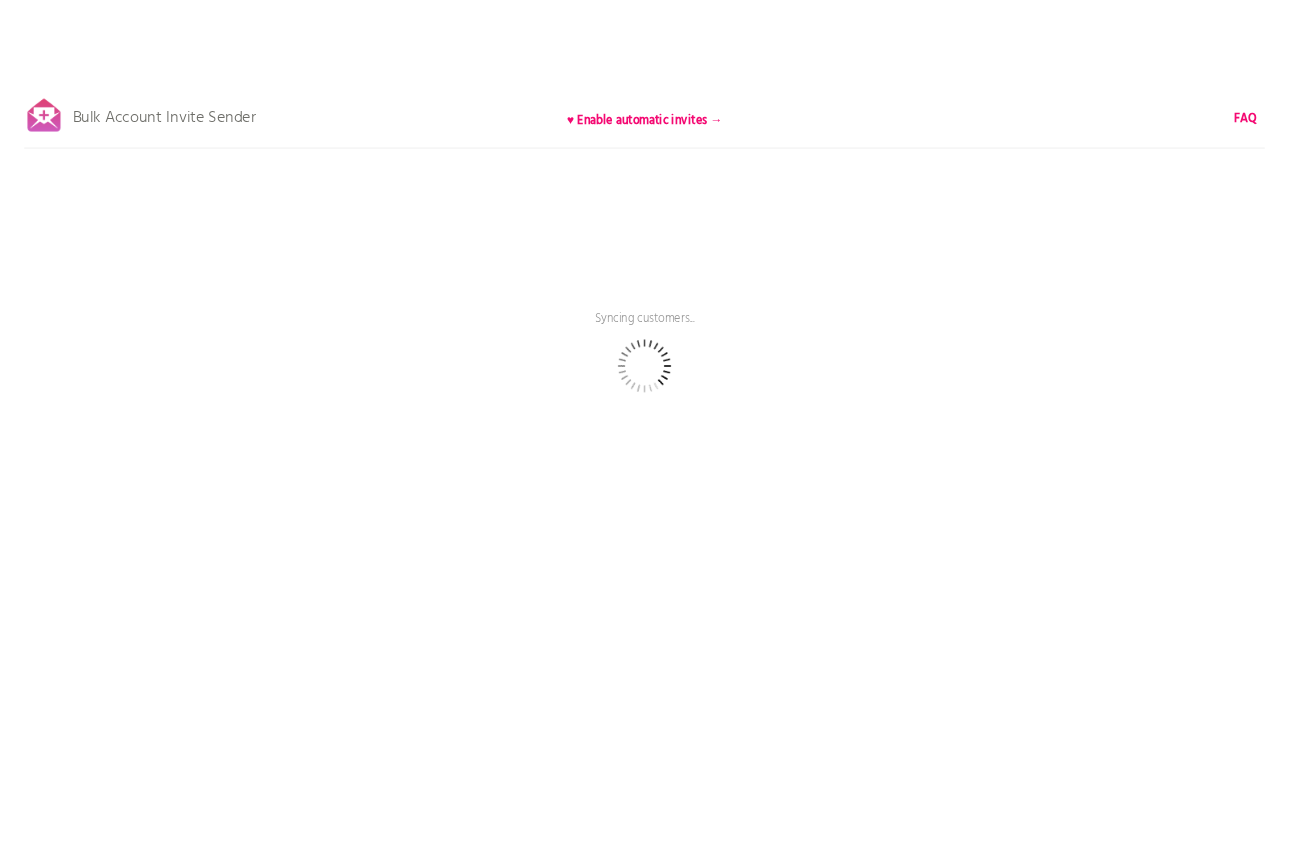 scroll, scrollTop: 0, scrollLeft: 0, axis: both 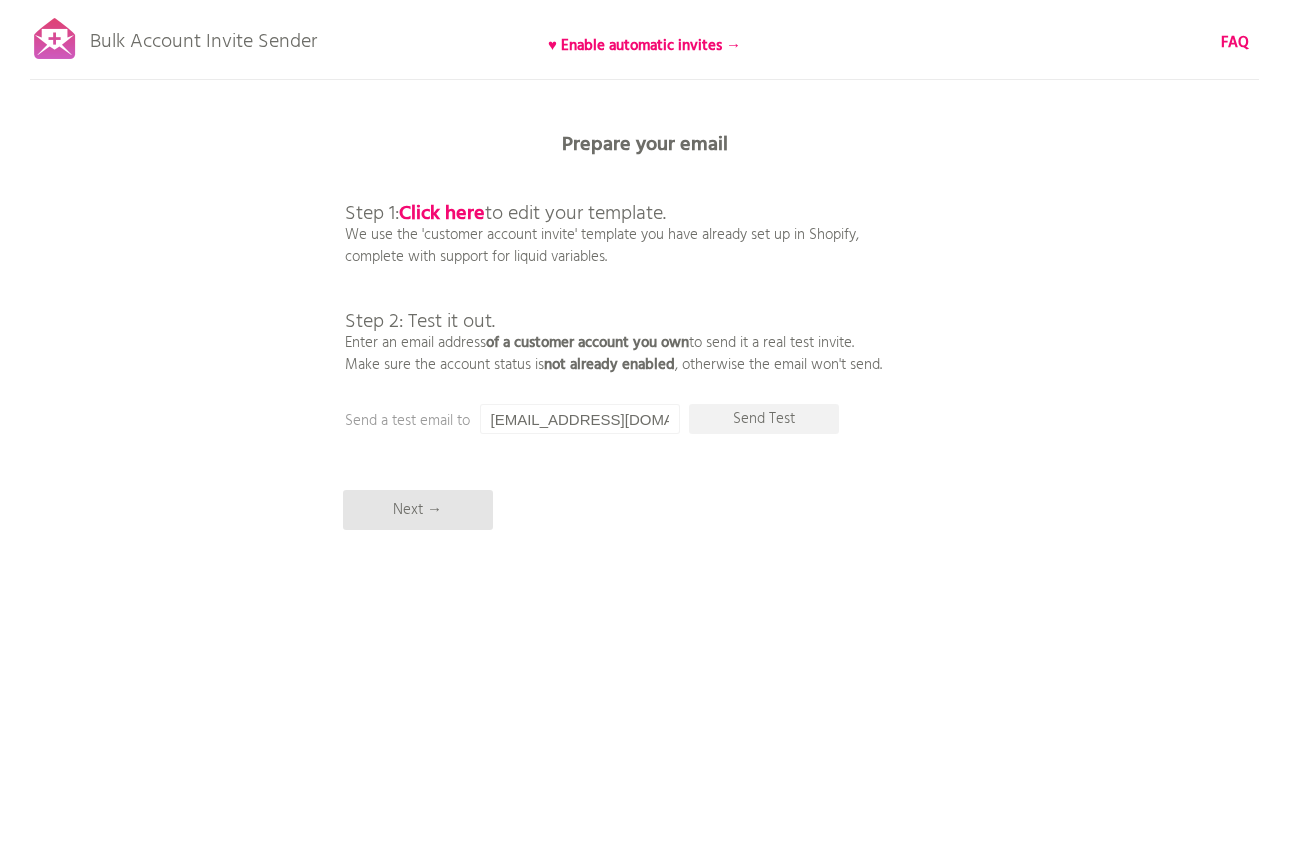 drag, startPoint x: 490, startPoint y: 223, endPoint x: 794, endPoint y: 267, distance: 307.1677 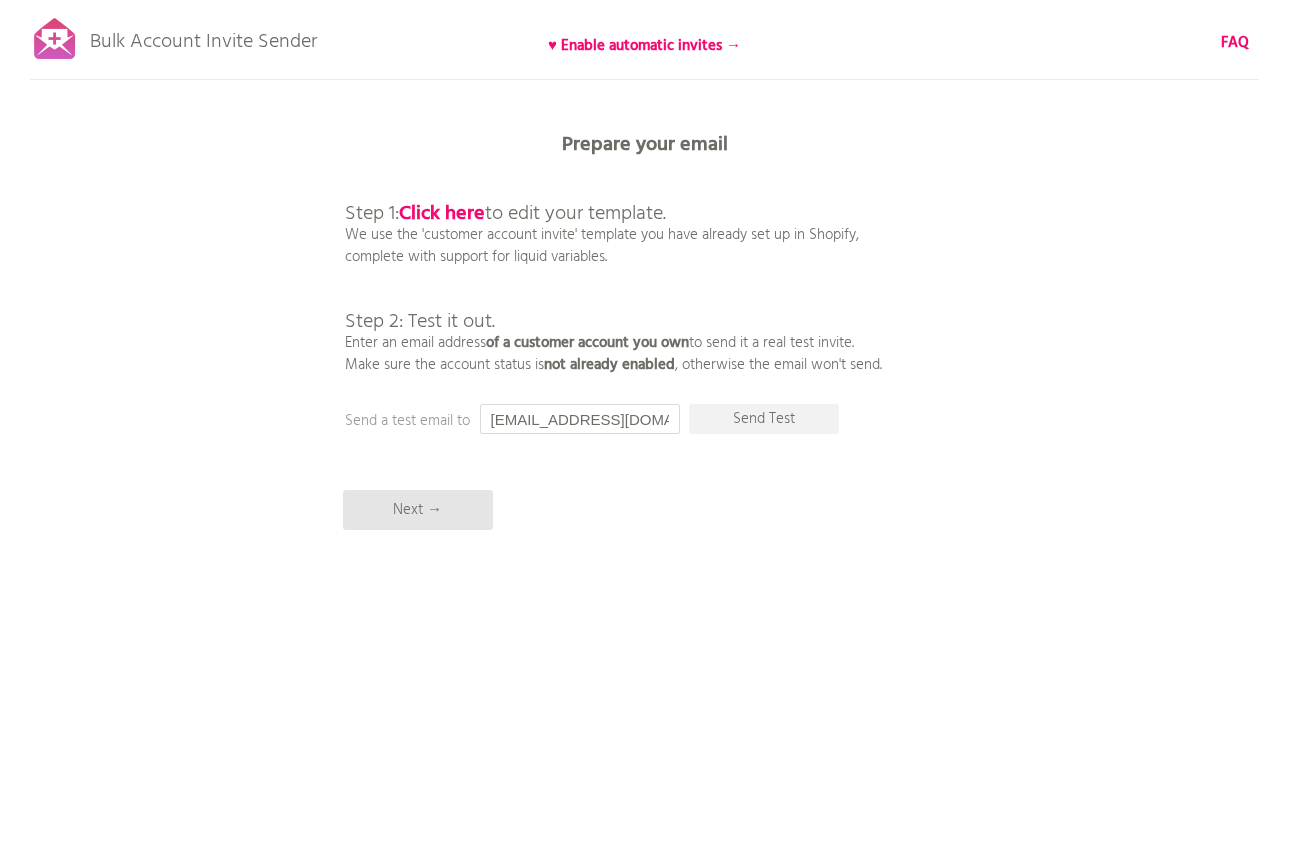 scroll, scrollTop: 0, scrollLeft: 2, axis: horizontal 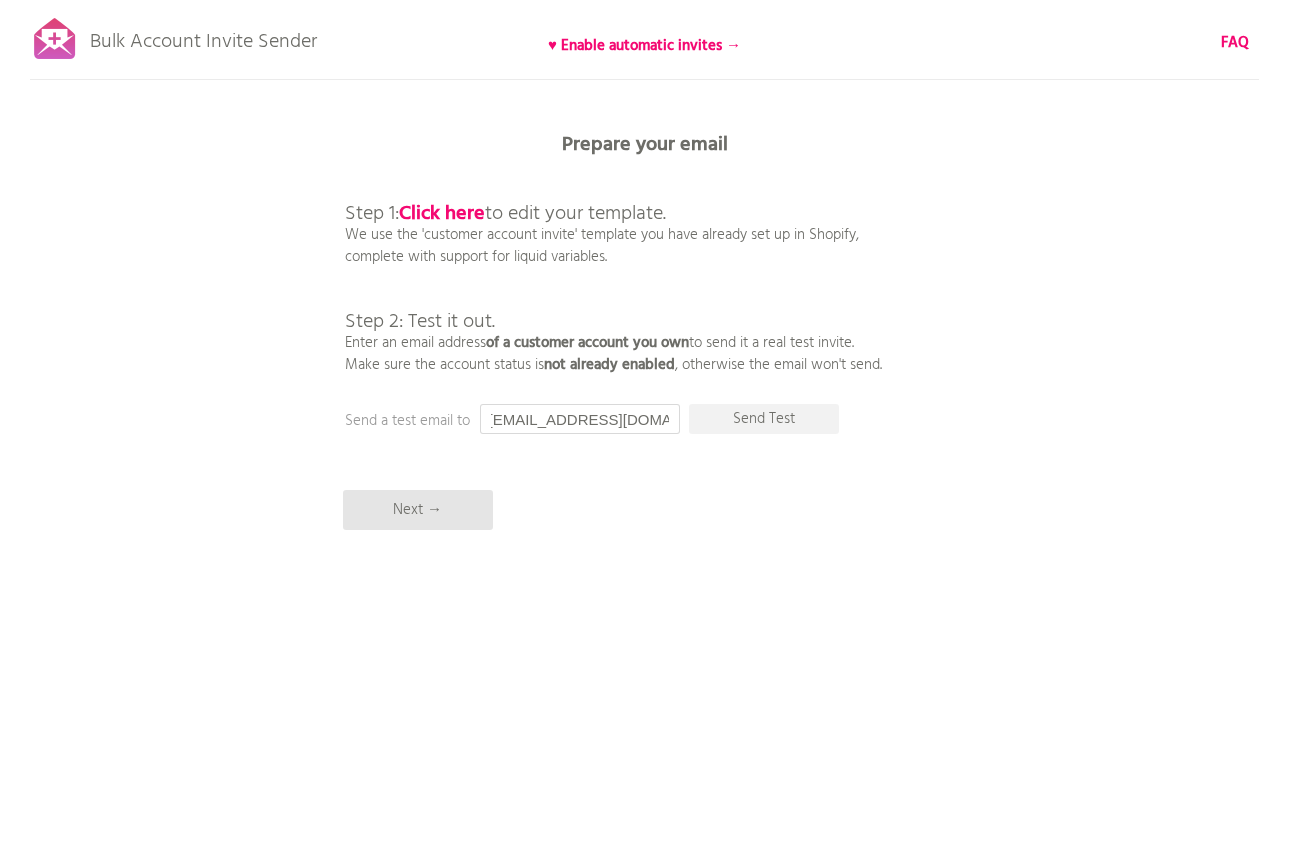 drag, startPoint x: 486, startPoint y: 417, endPoint x: 1075, endPoint y: 440, distance: 589.4489 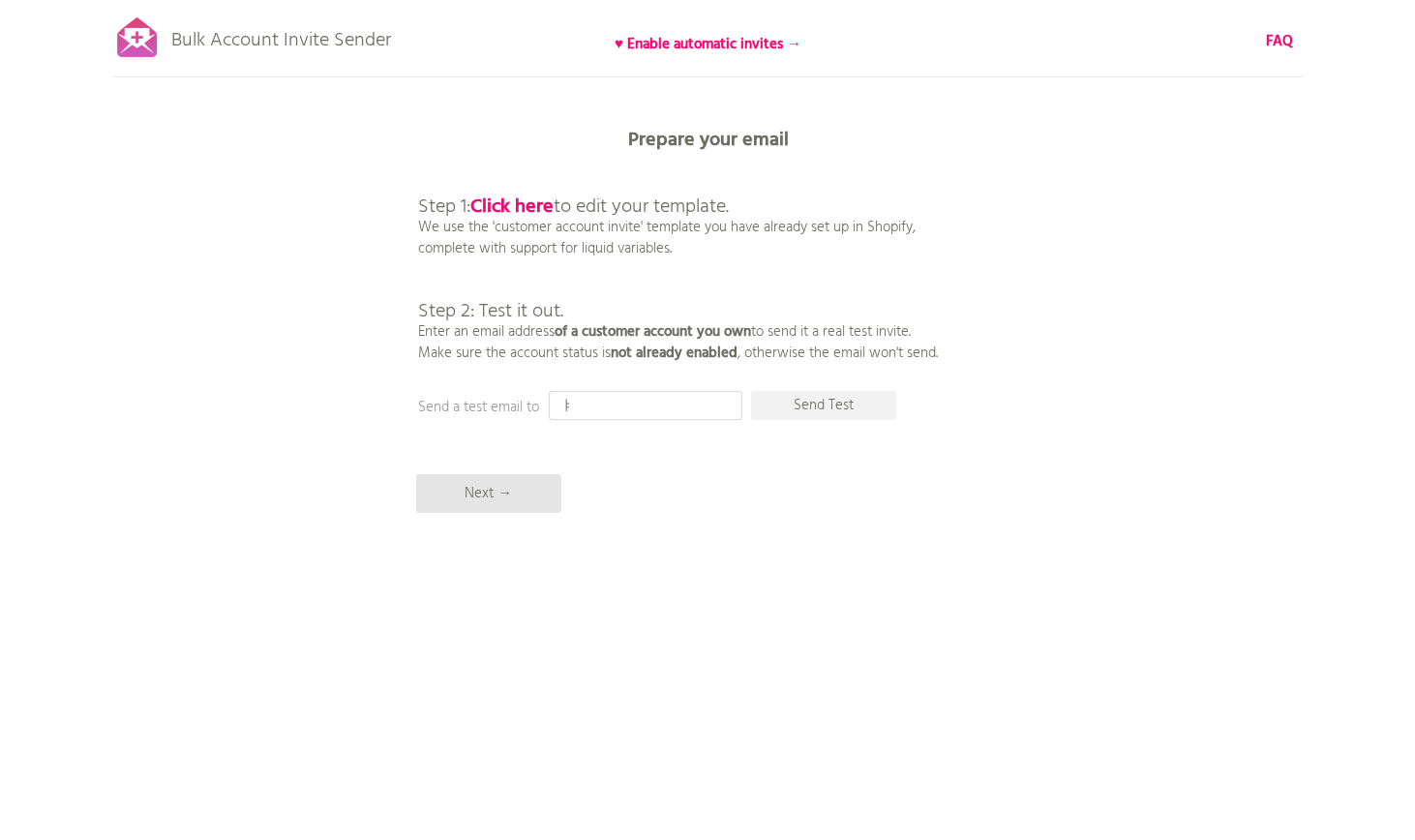 scroll, scrollTop: 0, scrollLeft: 0, axis: both 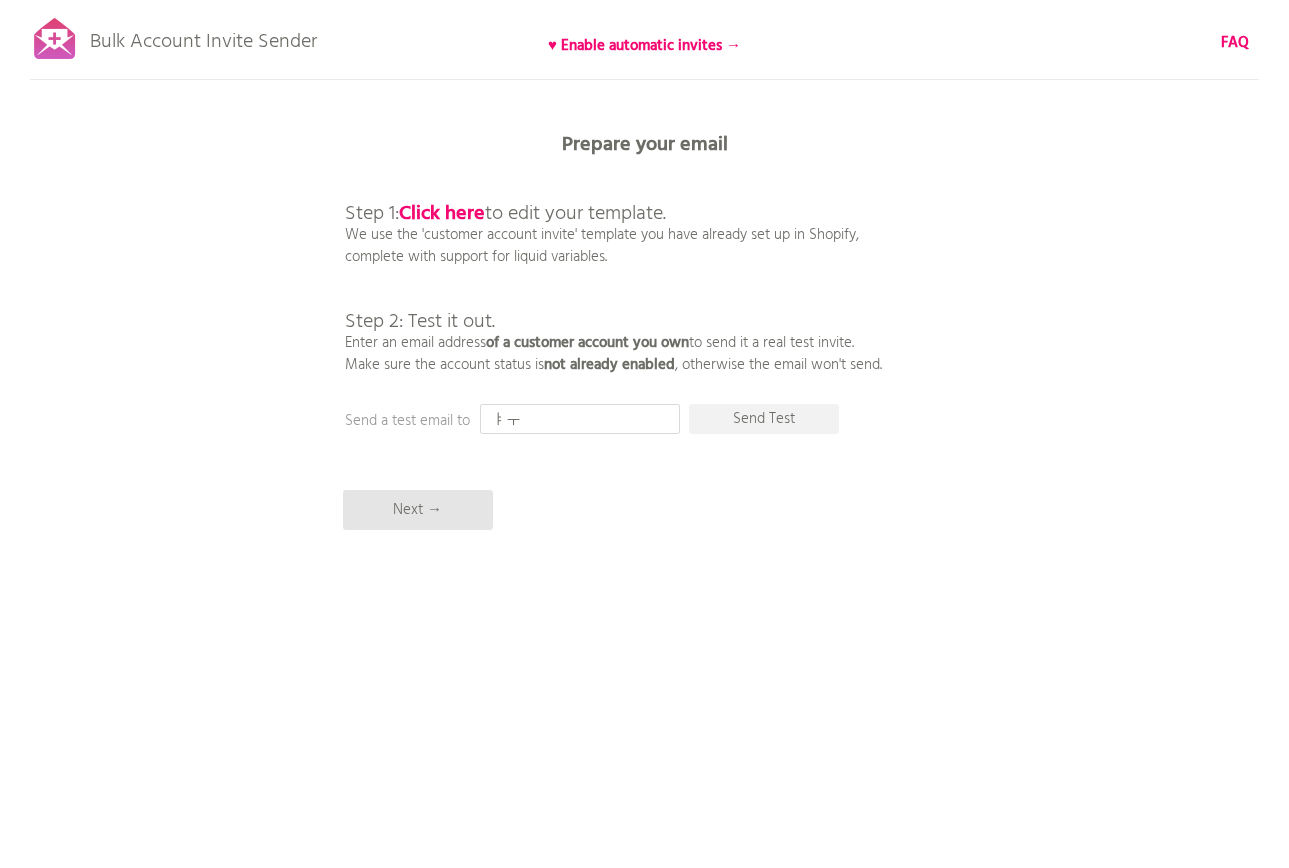 type on "ㅑ" 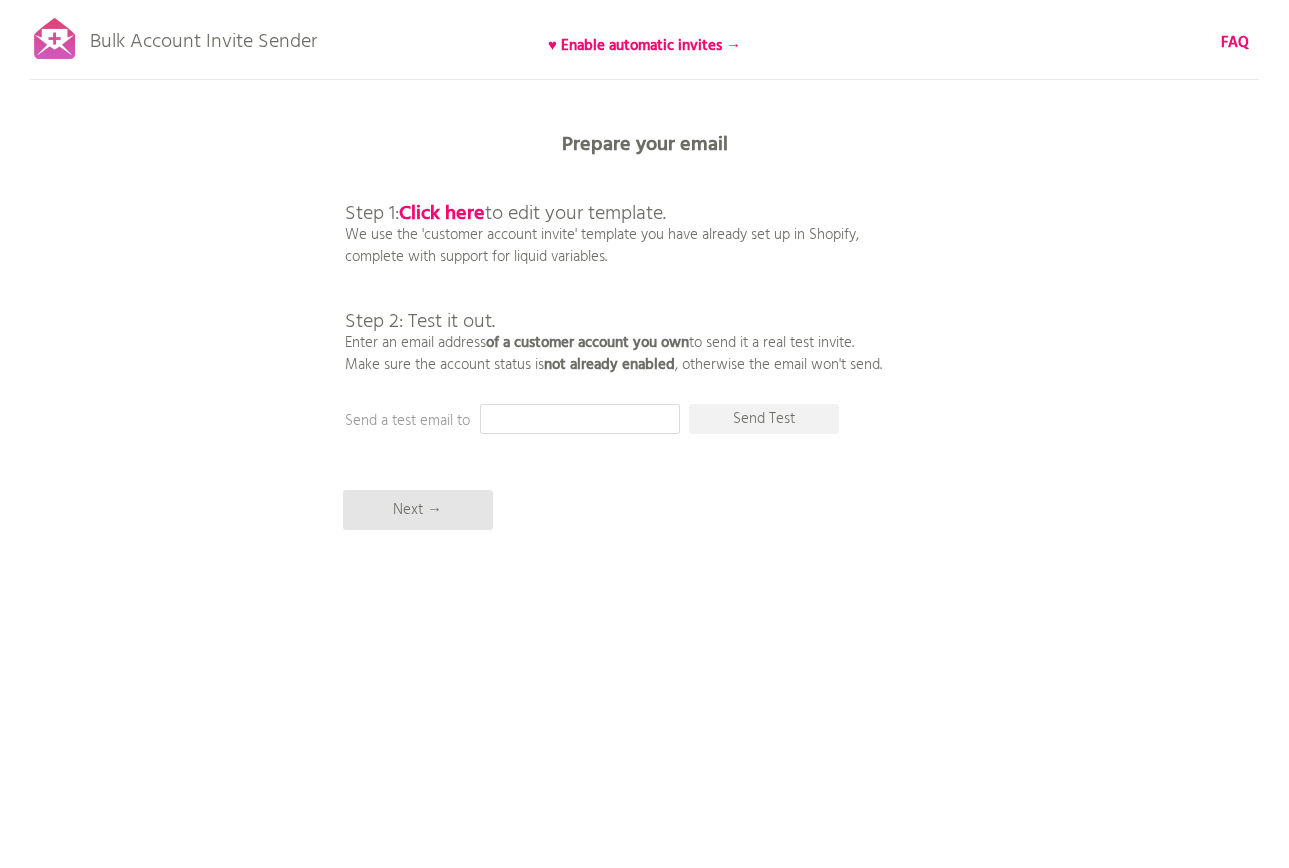 type on "f" 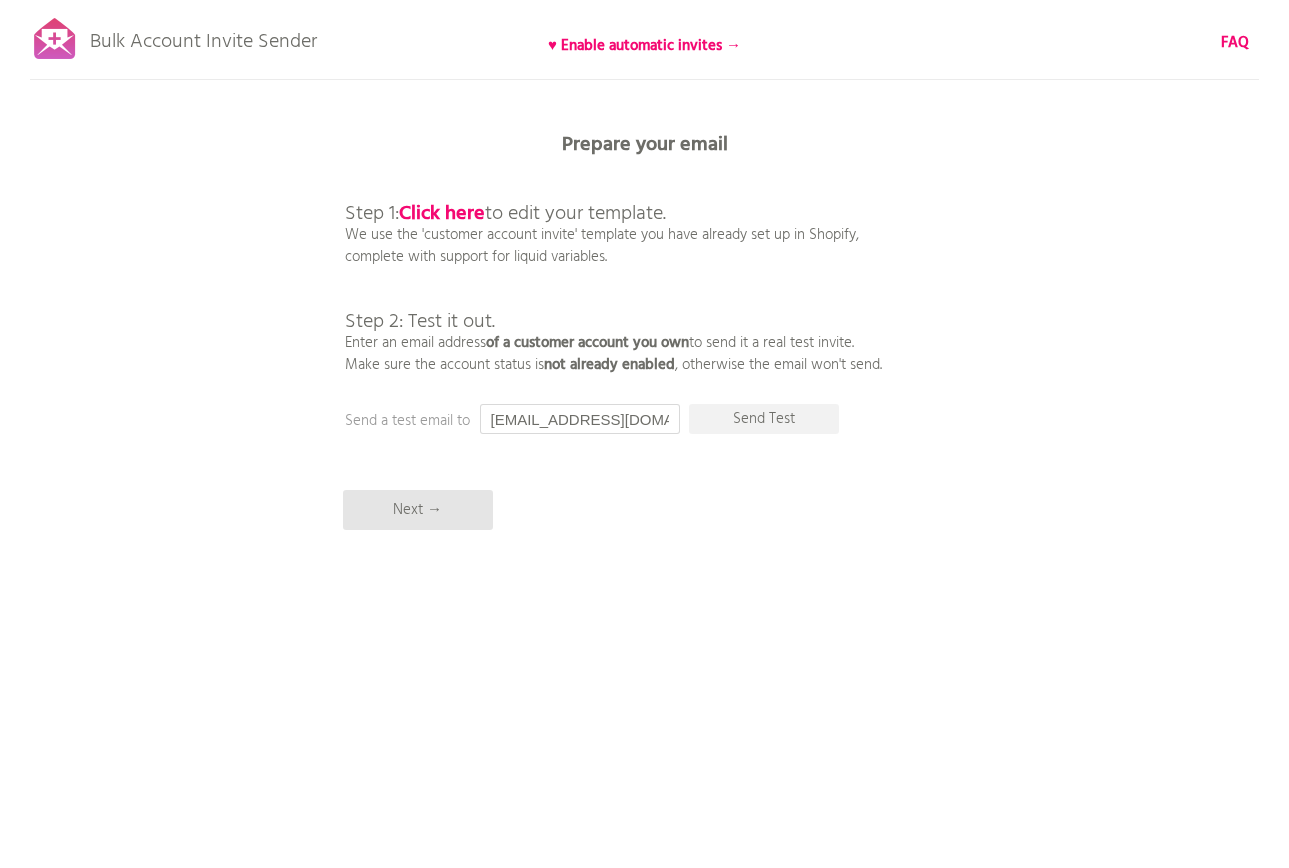 click on "info@kpopusaonline.com" at bounding box center [580, 419] 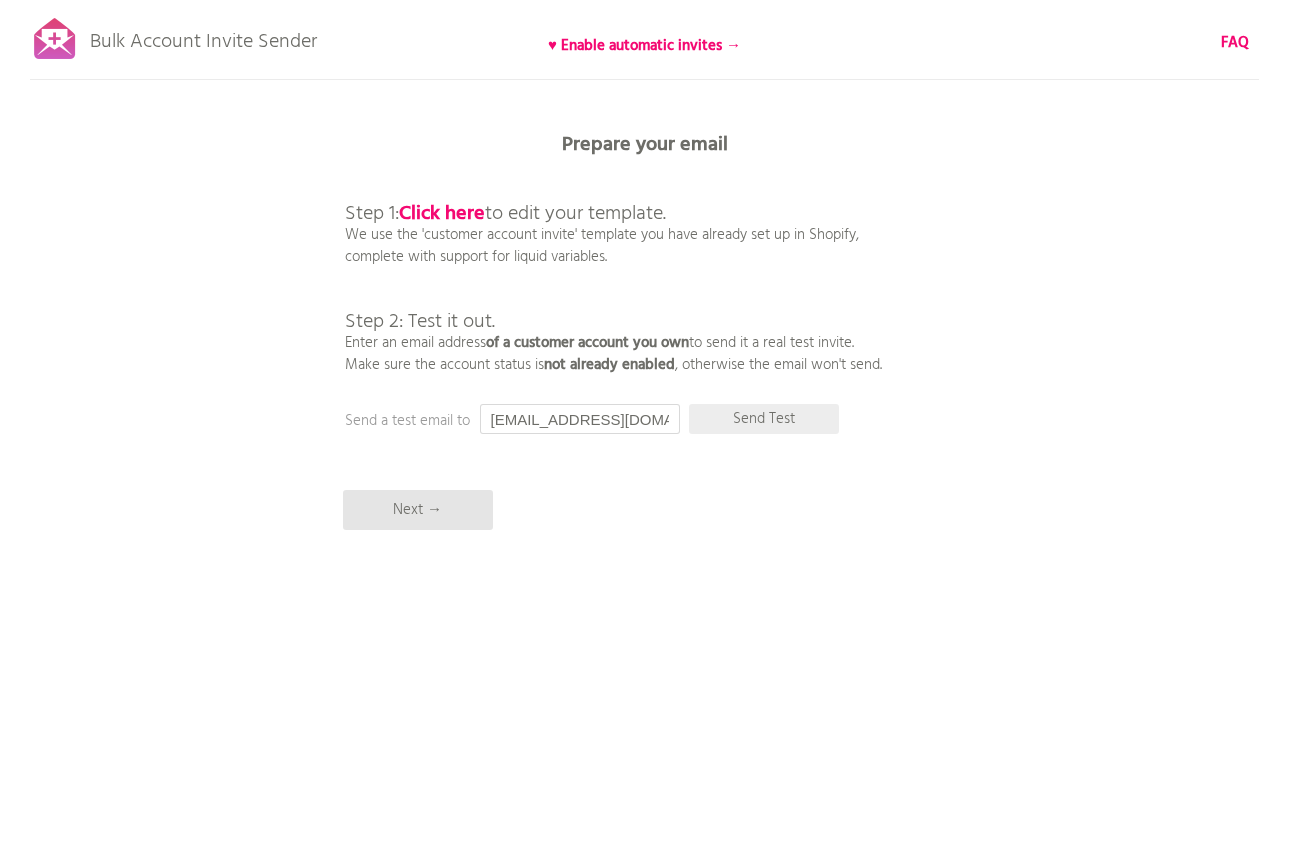 type on "info@kpopusaonline.com" 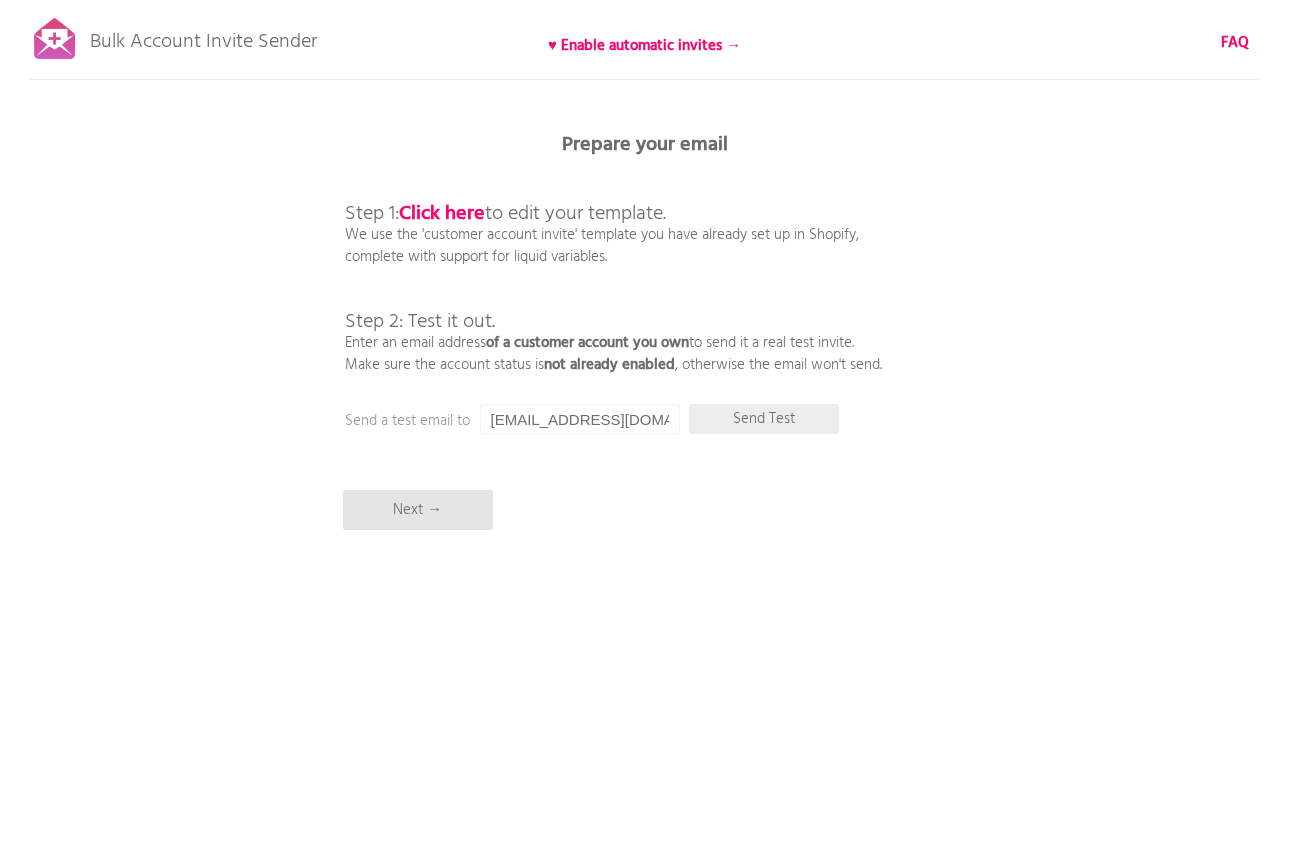 click on "Send Test" at bounding box center (764, 419) 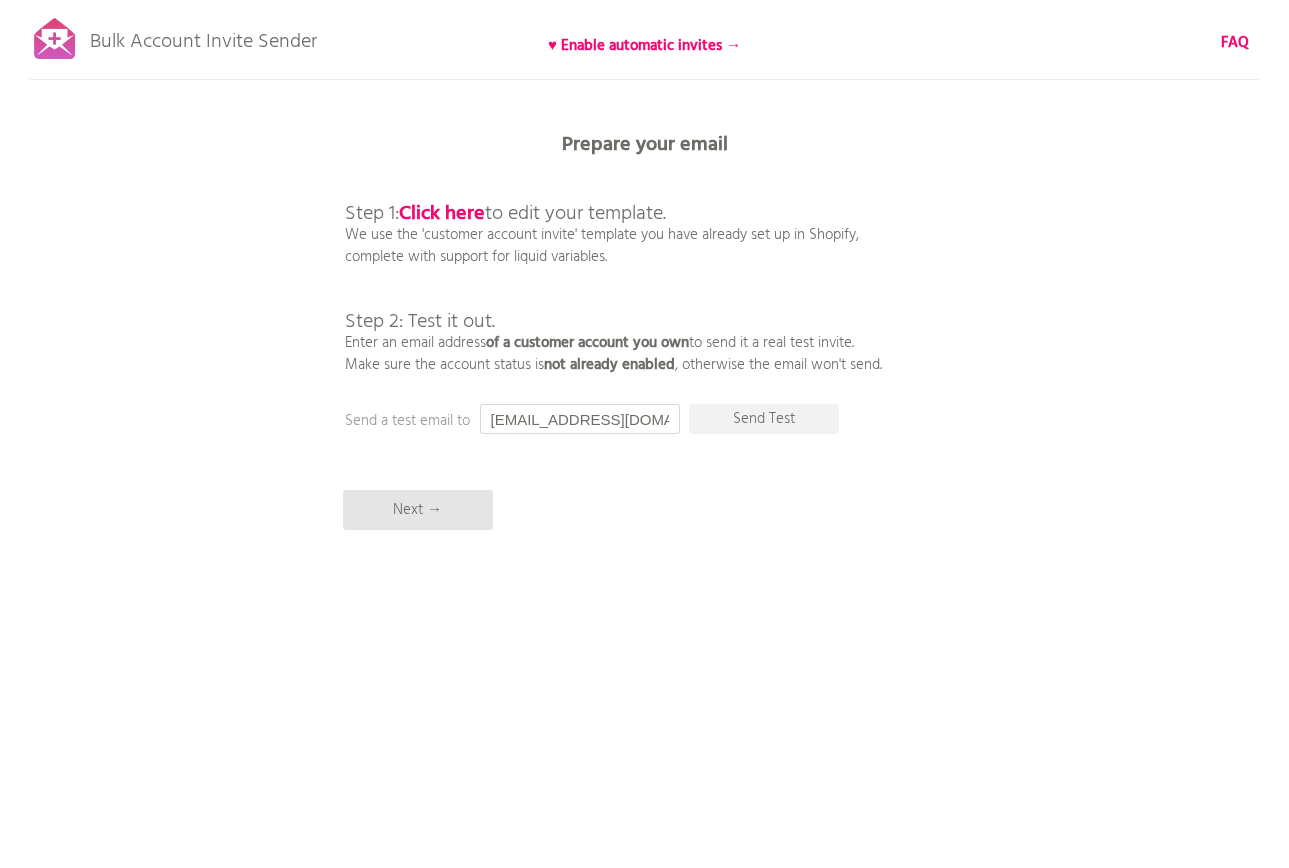 click on "info@kpopusaonline.com" at bounding box center (580, 419) 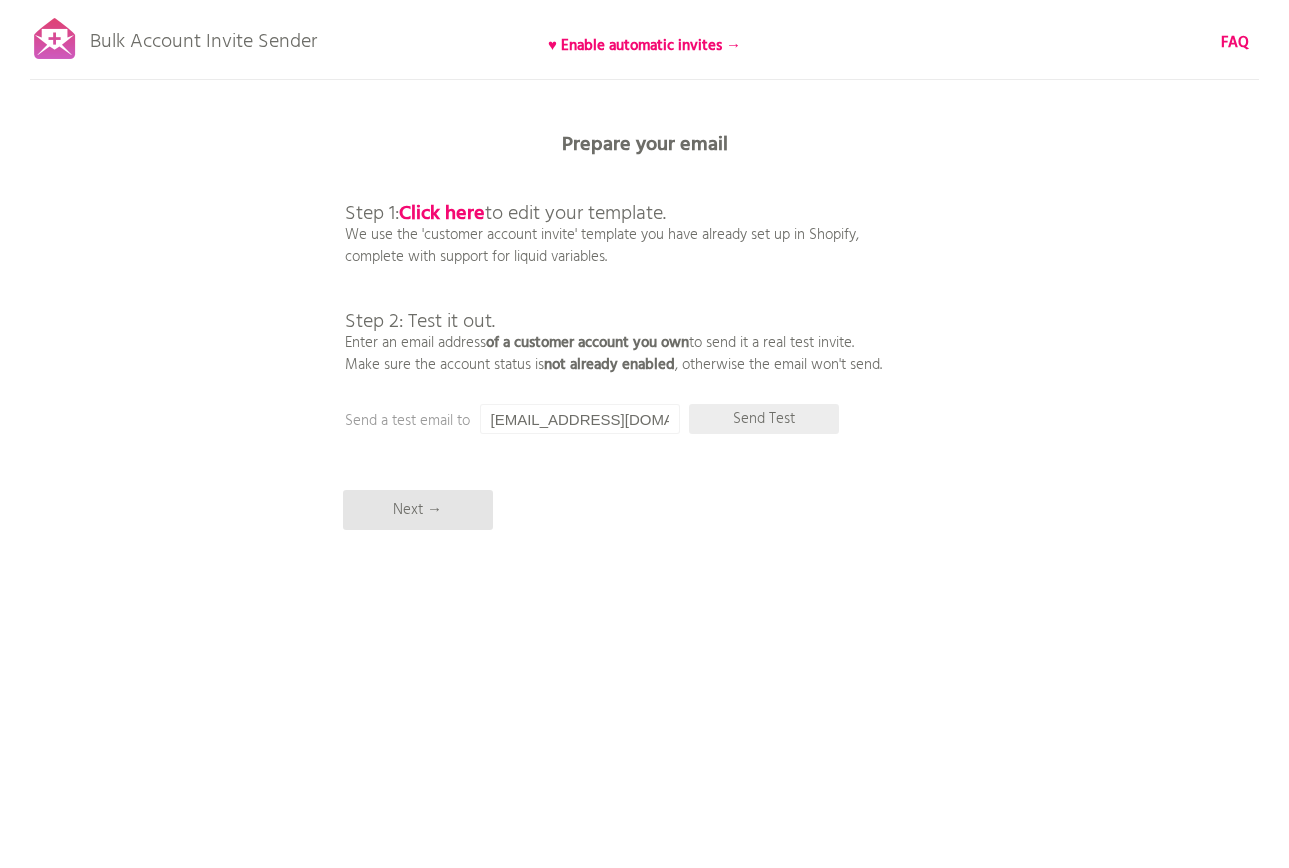 click on "Send Test" at bounding box center (764, 419) 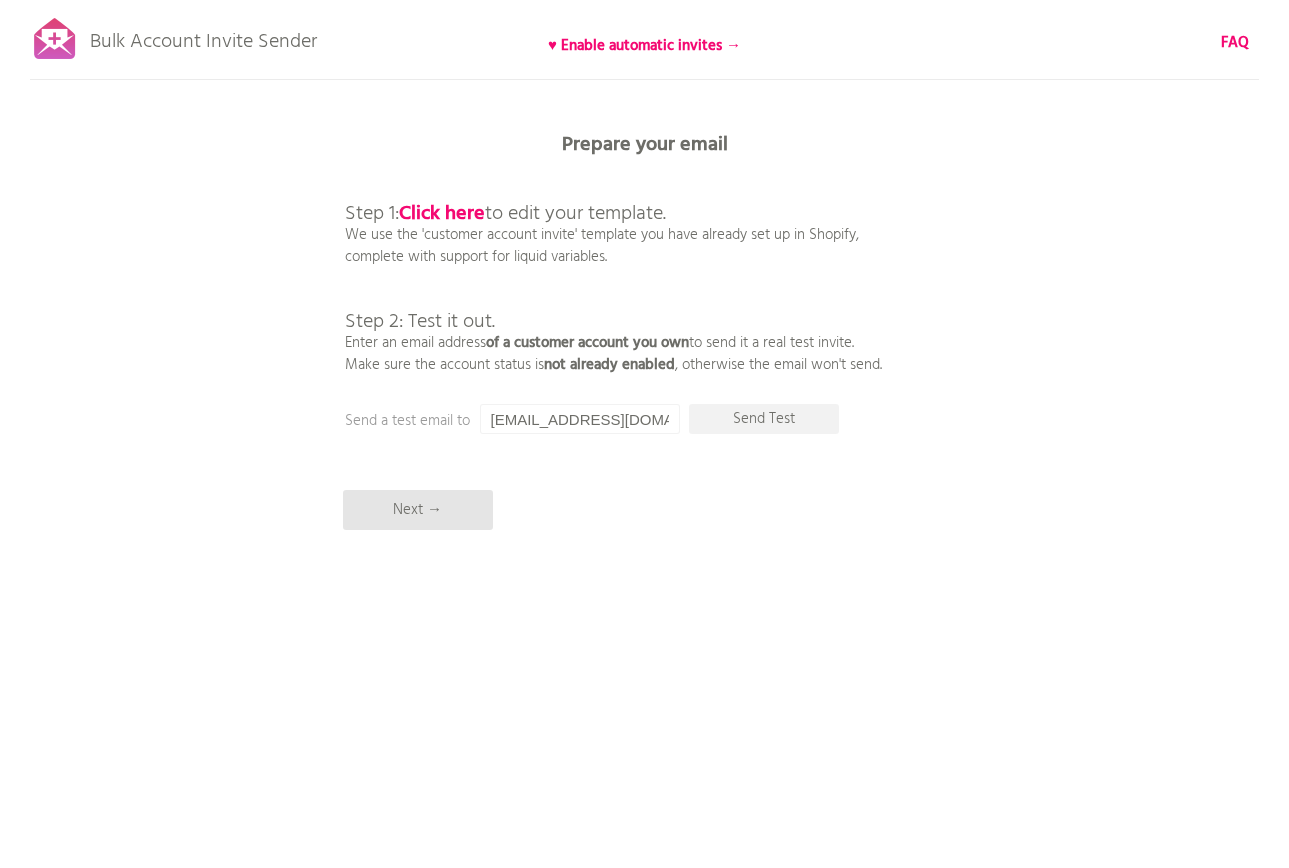 drag, startPoint x: 917, startPoint y: 213, endPoint x: 993, endPoint y: 87, distance: 147.14618 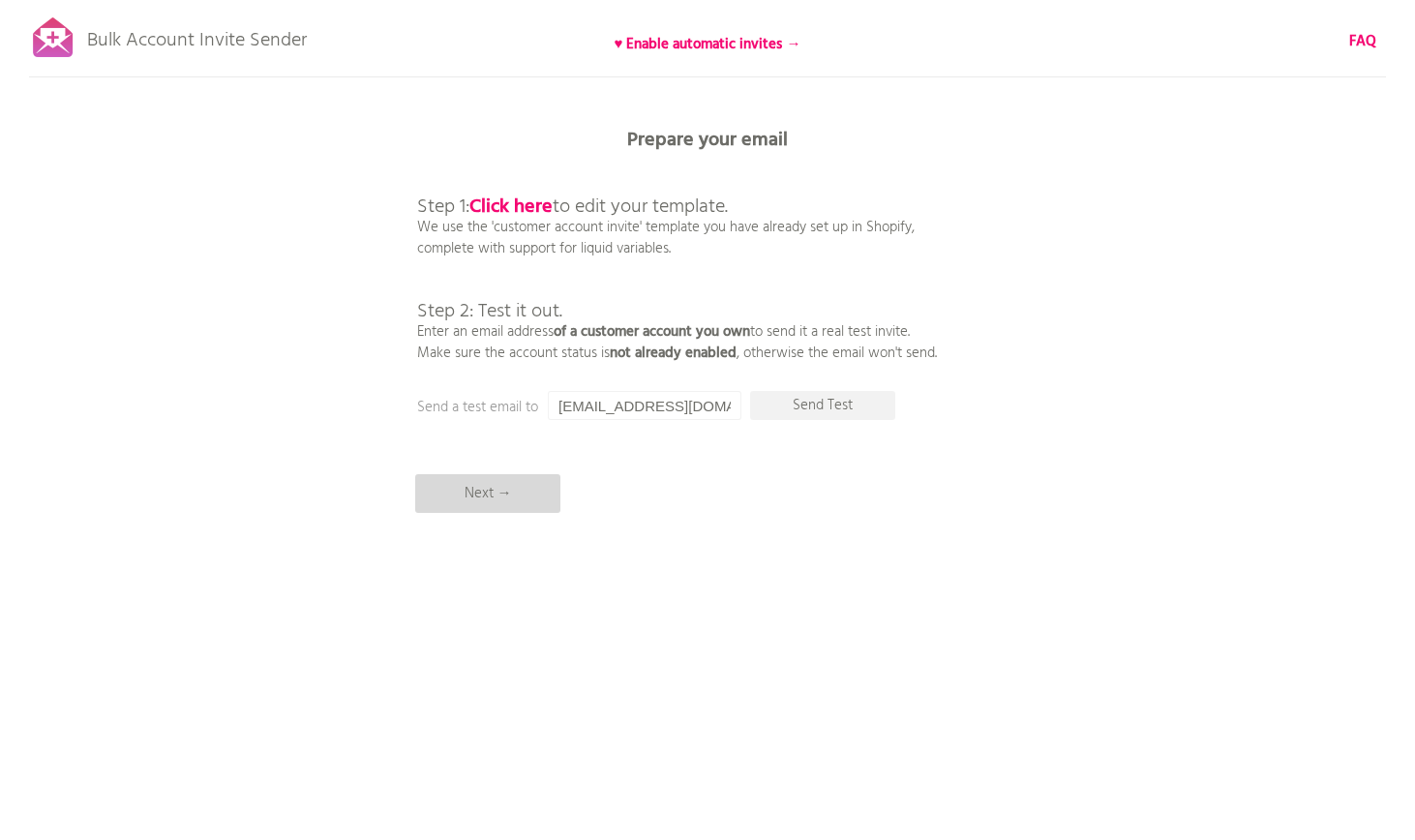 click on "Next →" at bounding box center (488, 494) 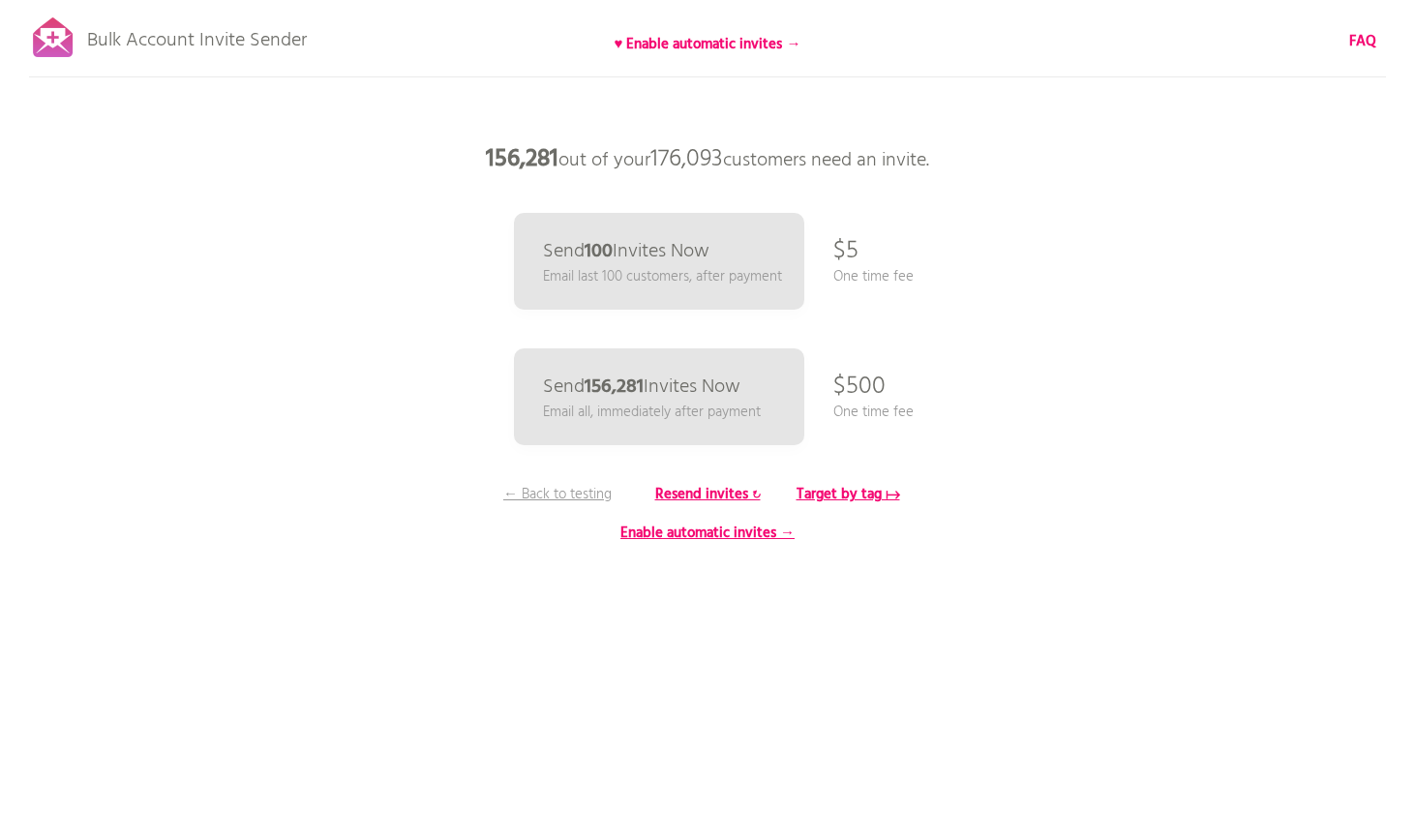 click on "Bulk Account Invite Sender
♥ Enable automatic invites →
FAQ
Synced all customers!
Pause sending
(This can take up to 30 mins)
What's next? Ensure new customers activate their accounts going forward:
Set up automatic ongoing invites →
Back to rescan & compose
Taking too long?  Skip rescanning
Prepare your email
Step 1:  Click here  to edit your template.
We use the 'customer account invite' template you have already set up in Shopify,
complete with support for liquid variables.
Step 2: Test it out.
Enter an email address  of a customer account you own  to send it a real test invite.
Make sure the account status is  not already enabled , otherwise the email won't send.
Next →
Send a test email to
info@kpopusaonline.com
Send Test" at bounding box center (708, 420) 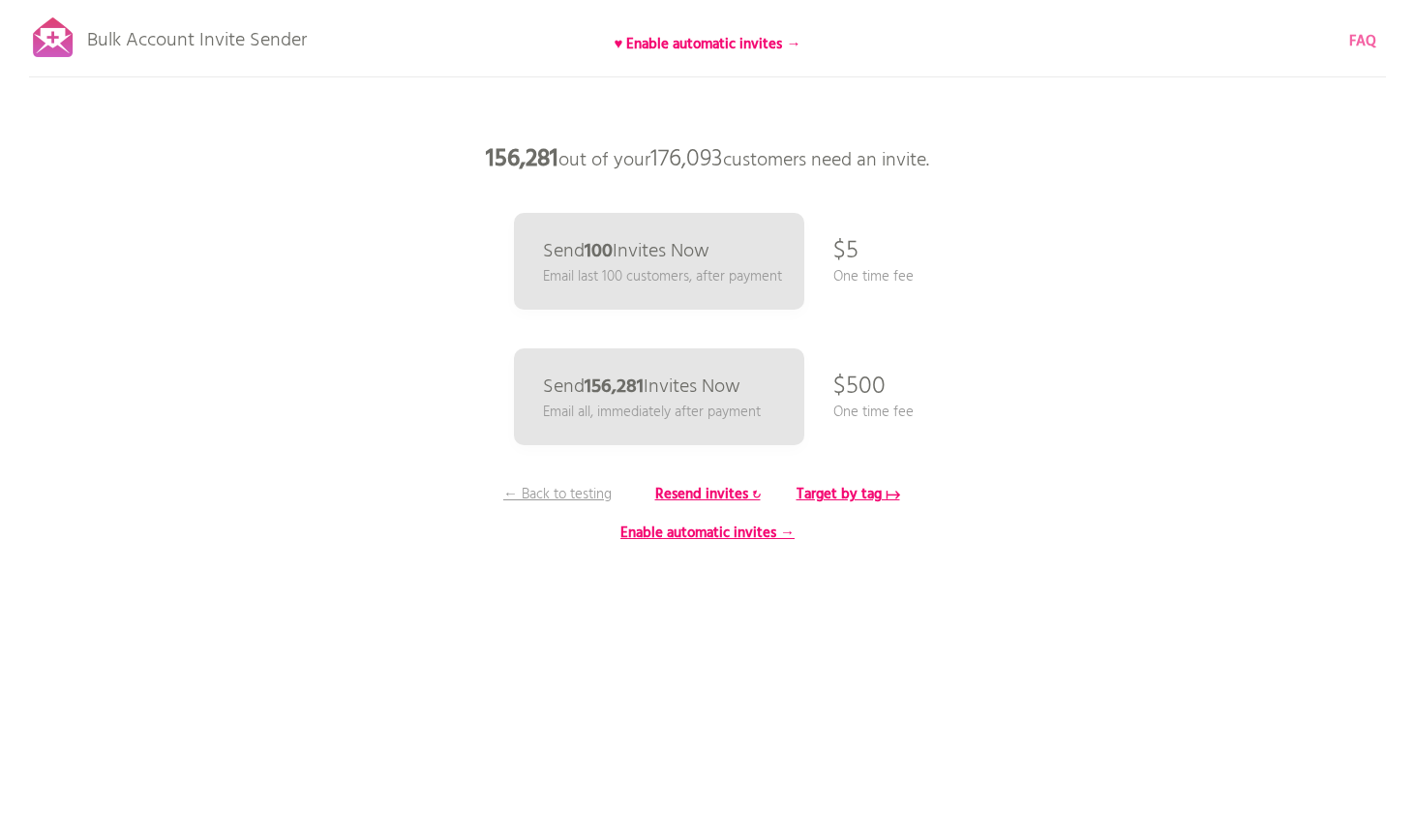 click on "FAQ" at bounding box center [1363, 42] 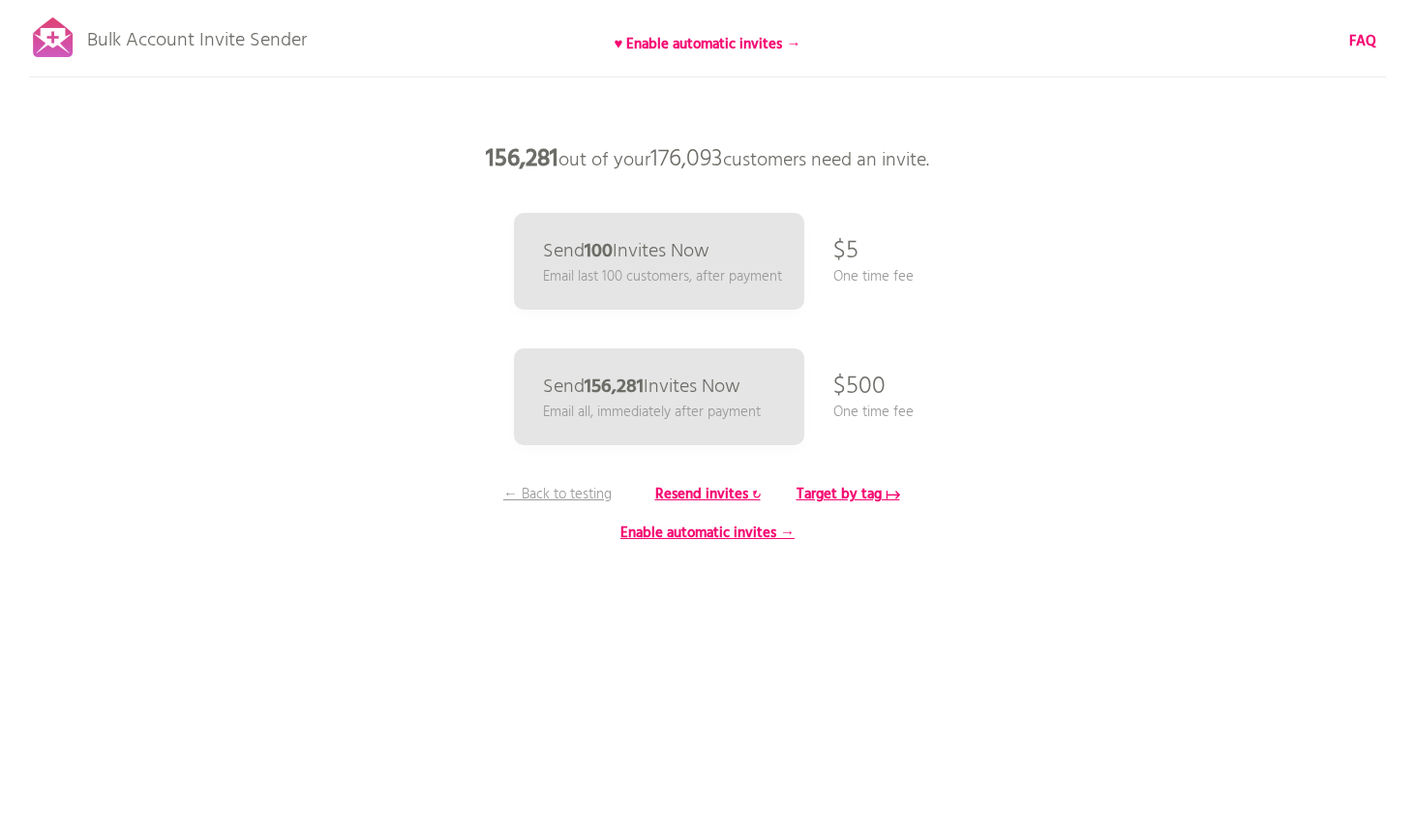 click on "Bulk Account Invite Sender" at bounding box center (196, 36) 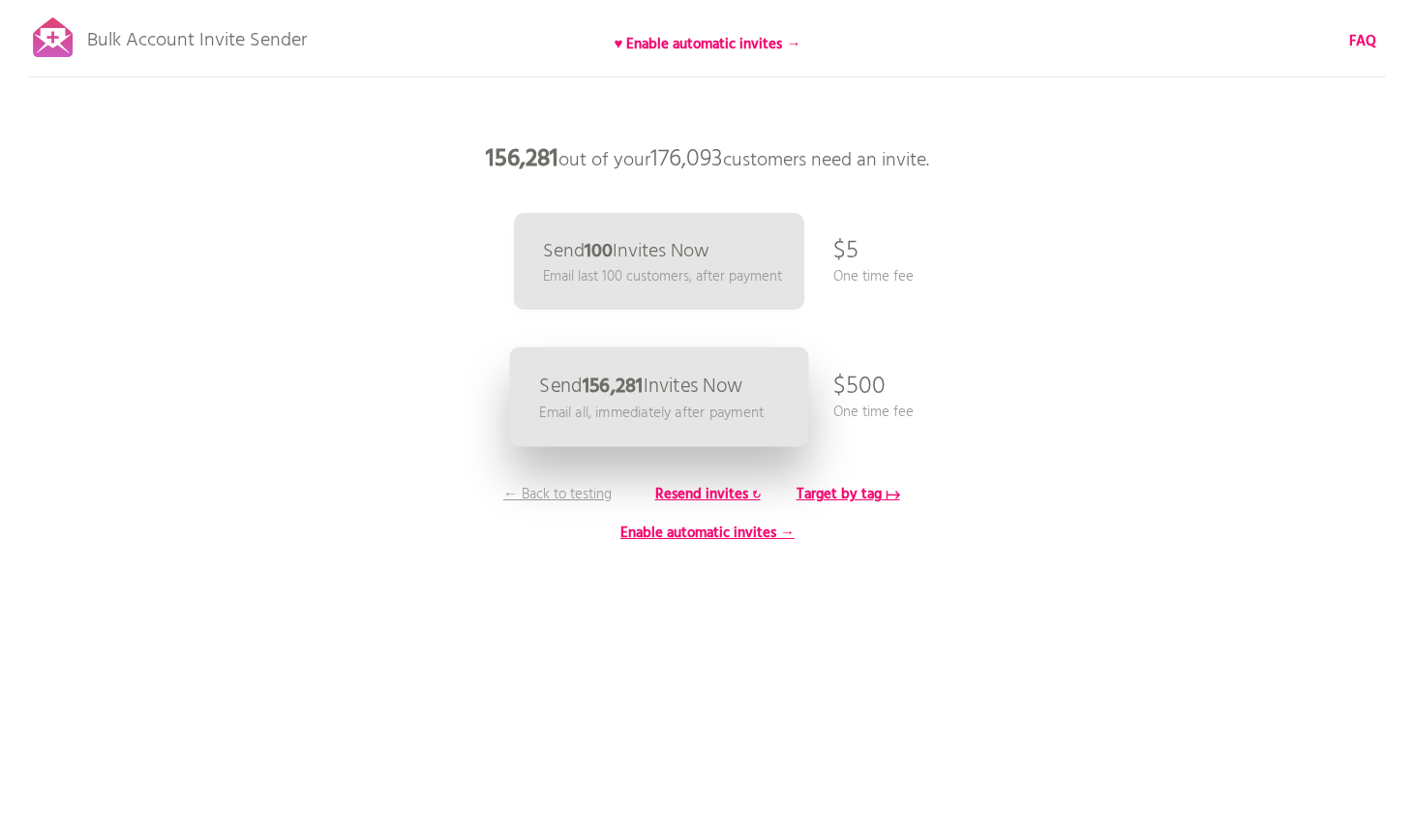 click on "Send  156,281  Invites Now
Email all, immediately after payment" at bounding box center (659, 397) 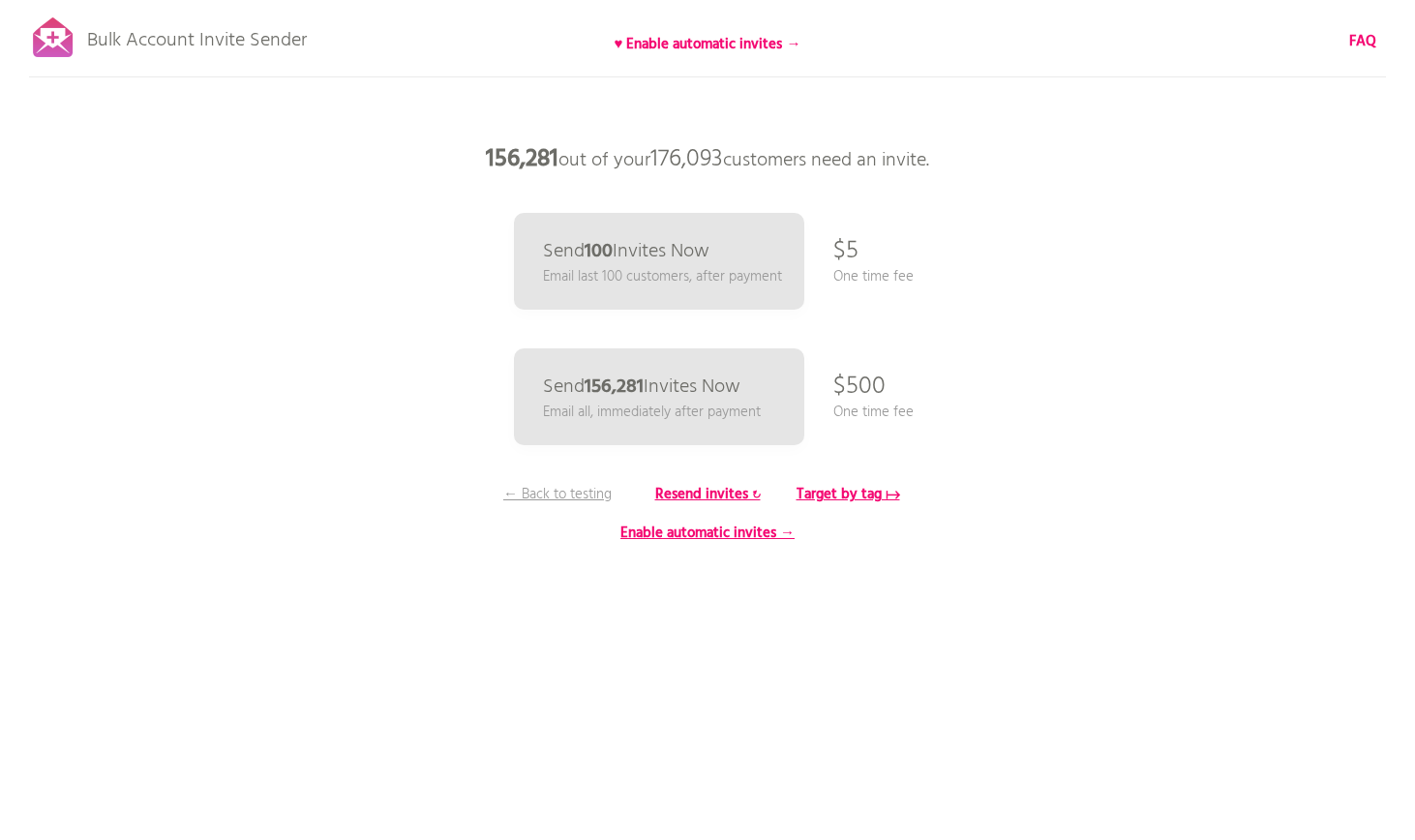 click on "Bulk Account Invite Sender
♥ Enable automatic invites →
FAQ
Synced all customers!
Pause sending
(This can take up to 30 mins)
What's next? Ensure new customers activate their accounts going forward:
Set up automatic ongoing invites →
Back to rescan & compose
Taking too long?  Skip rescanning
Prepare your email
Step 1:  Click here  to edit your template.
We use the 'customer account invite' template you have already set up in Shopify,
complete with support for liquid variables.
Step 2: Test it out.
Enter an email address  of a customer account you own  to send it a real test invite.
Make sure the account status is  not already enabled , otherwise the email won't send.
Next →
Send a test email to
info@kpopusaonline.com
Send Test" at bounding box center [708, 339] 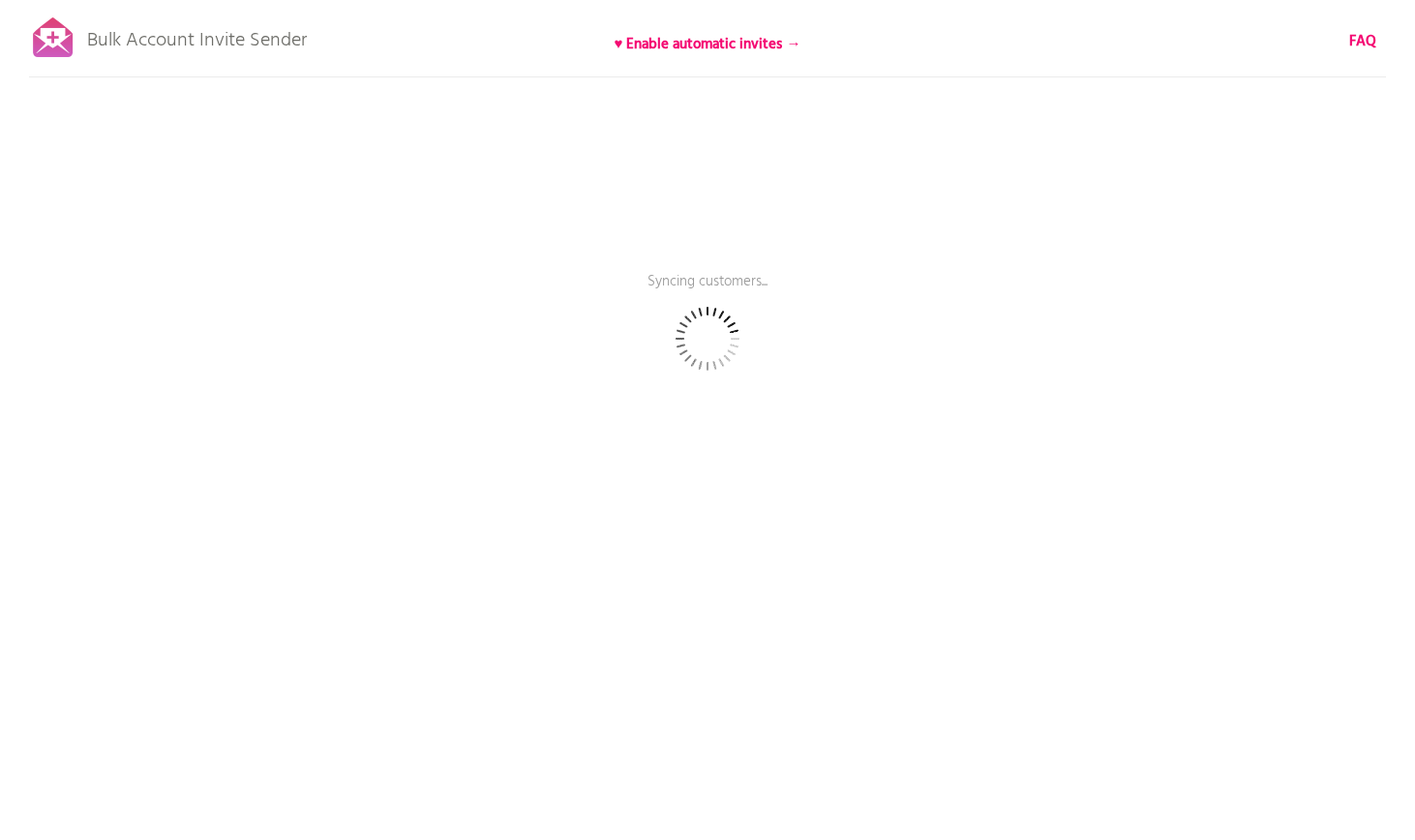scroll, scrollTop: 0, scrollLeft: 0, axis: both 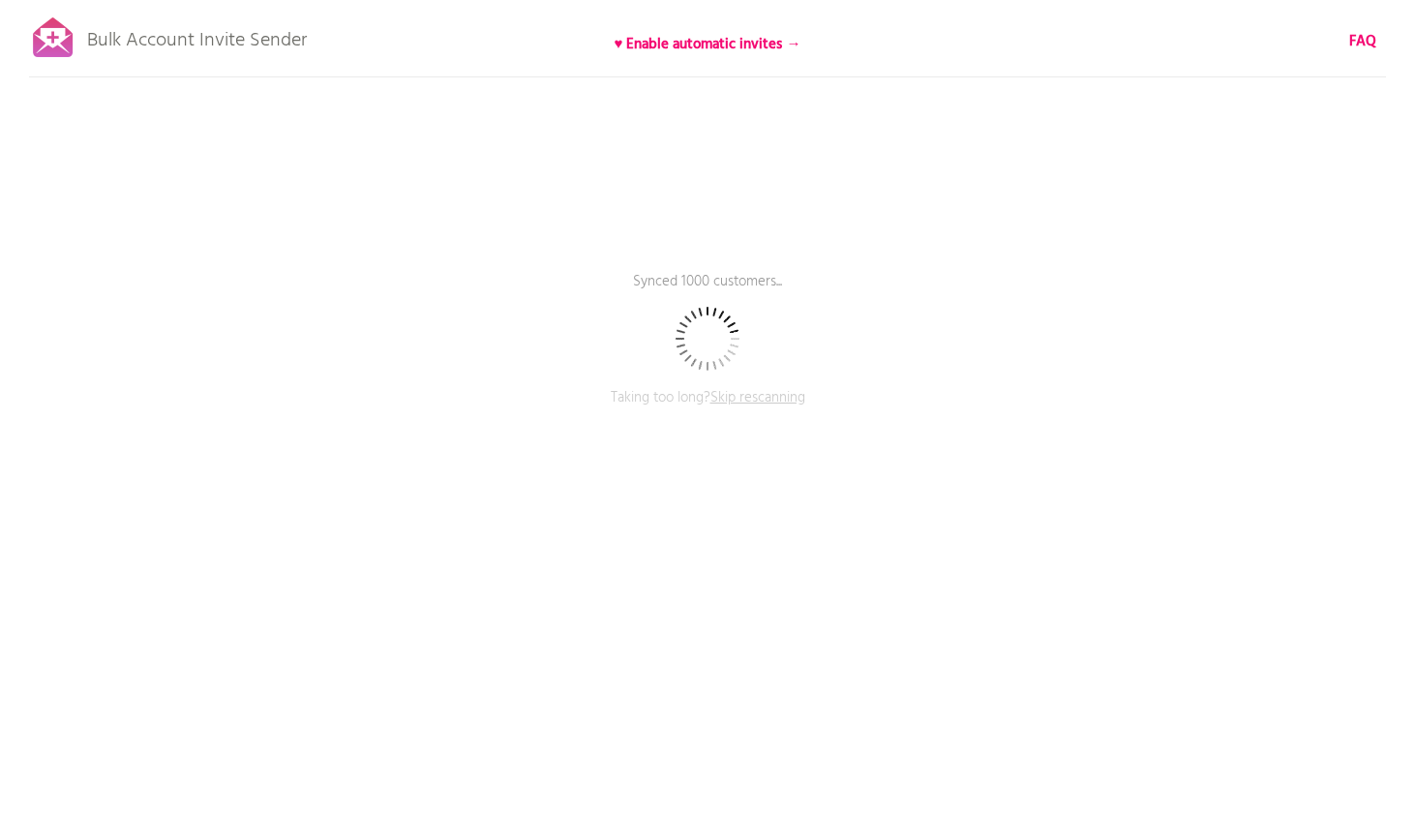 click on "Skip rescanning" at bounding box center (758, 398) 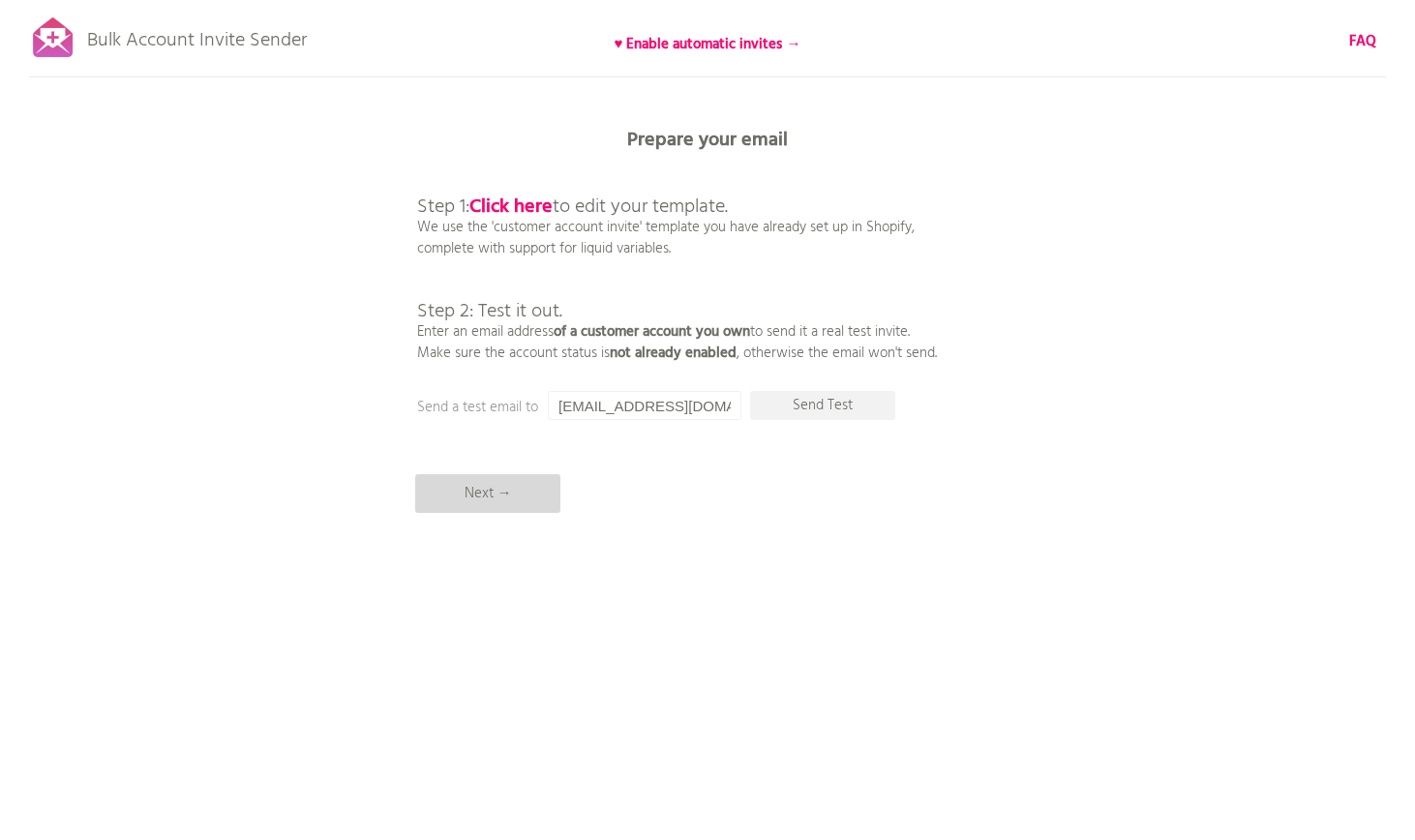 click on "Next →" at bounding box center [488, 494] 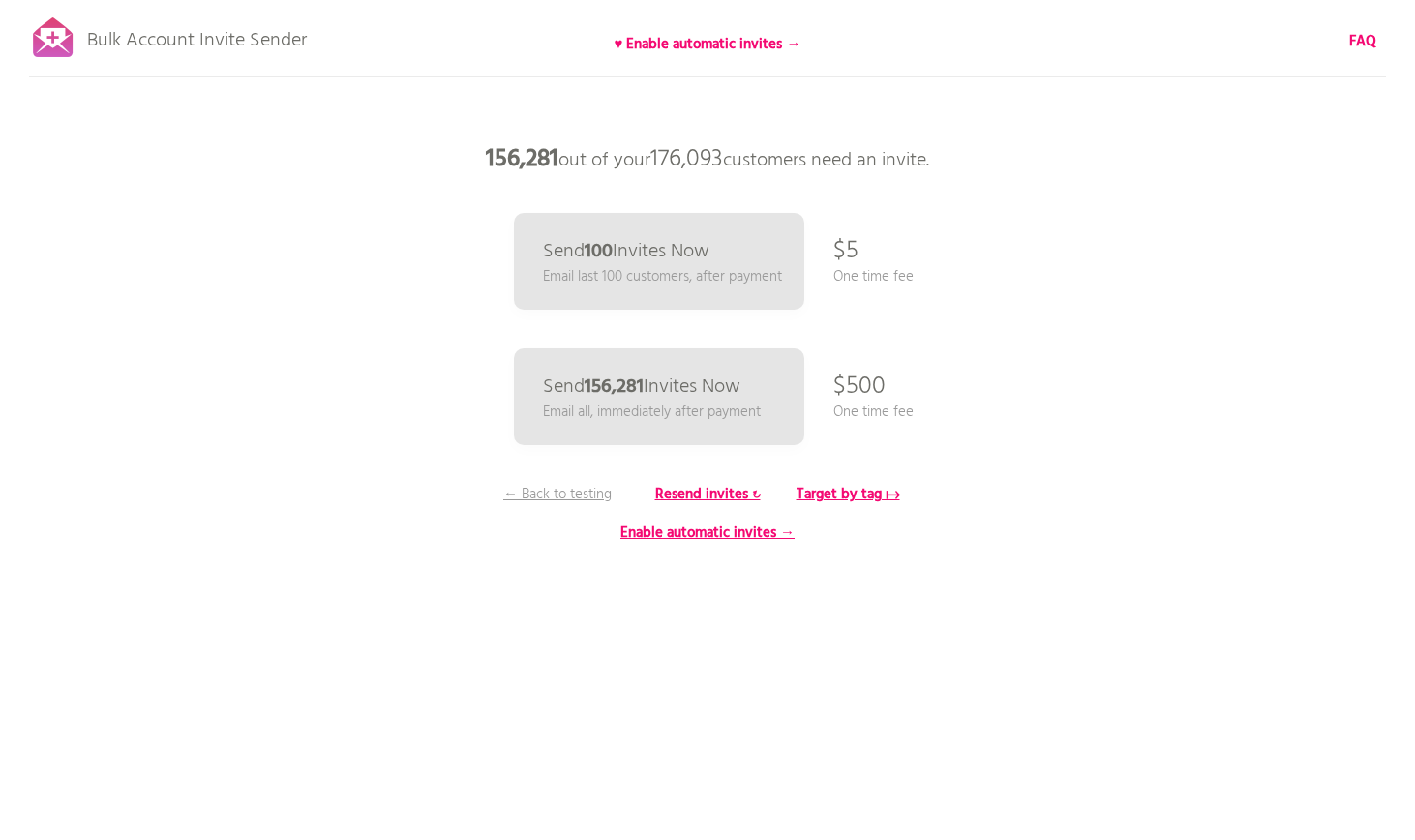 click on "Bulk Account Invite Sender
♥ Enable automatic invites →
FAQ
Skipped syncing customers
Pause sending
(This can take up to 30 mins)
What's next? Ensure new customers activate their accounts going forward:
Set up automatic ongoing invites →
Back to rescan & compose
Taking too long?  Skip rescanning
Prepare your email
Step 1:  Click here  to edit your template.
We use the 'customer account invite' template you have already set up in Shopify,
complete with support for liquid variables.
Step 2: Test it out.
Enter an email address  of a customer account you own  to send it a real test invite.
Make sure the account status is  not already enabled , otherwise the email won't send.
Next →
Send a test email to
[EMAIL_ADDRESS][DOMAIN_NAME]
Send Test" at bounding box center [708, 339] 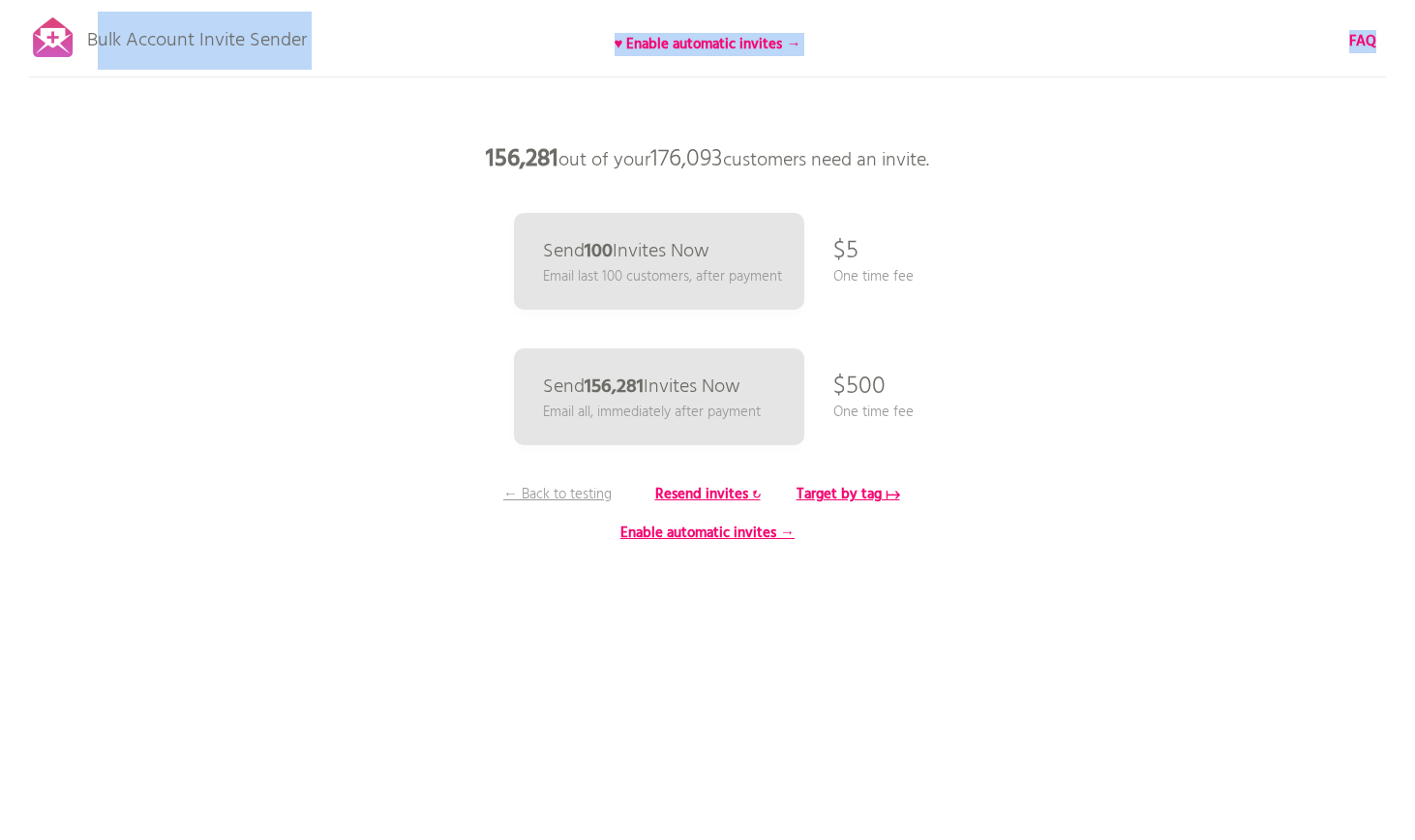 drag, startPoint x: 87, startPoint y: 39, endPoint x: 97, endPoint y: 34, distance: 11.18034 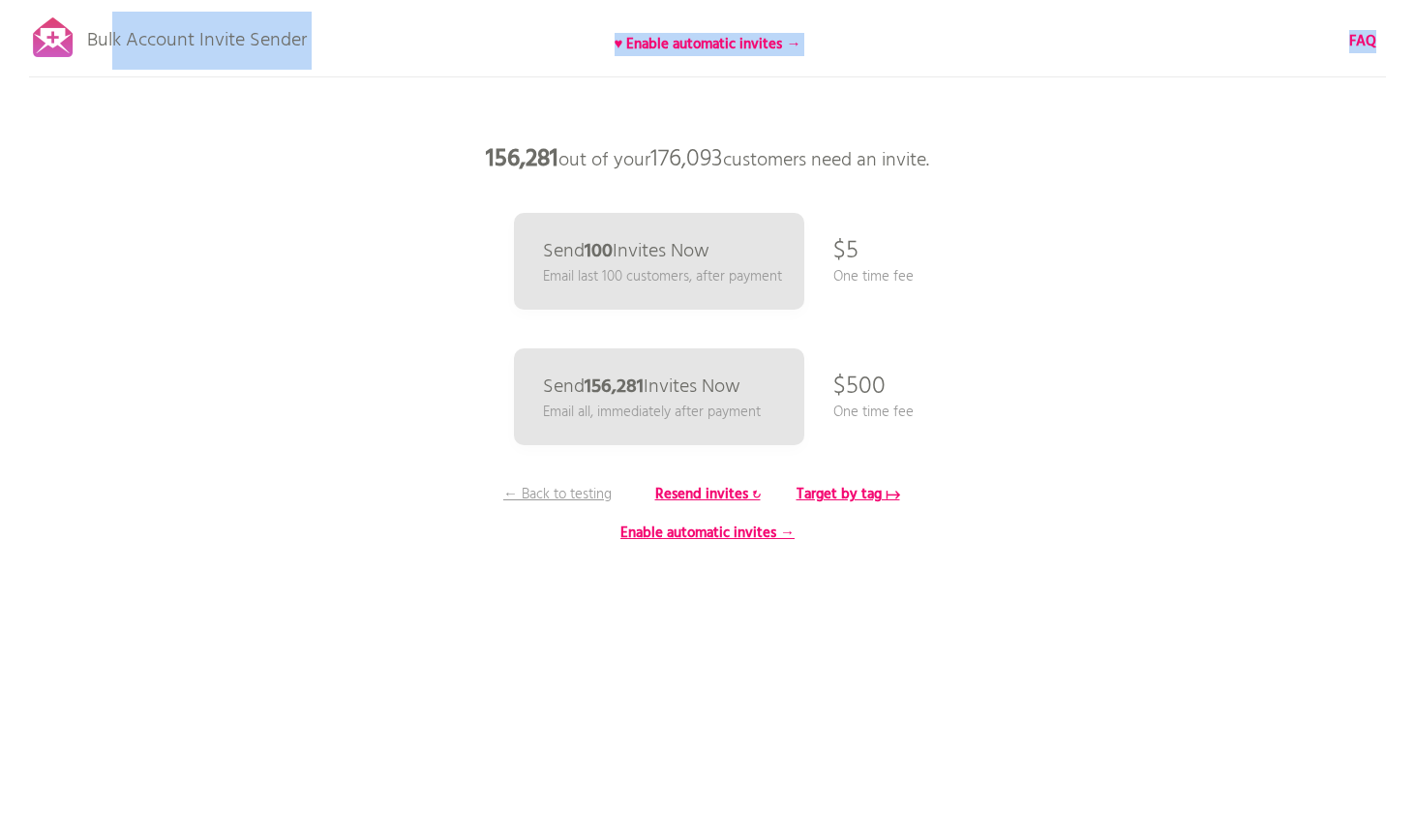 drag, startPoint x: 351, startPoint y: 48, endPoint x: 110, endPoint y: 35, distance: 241.35037 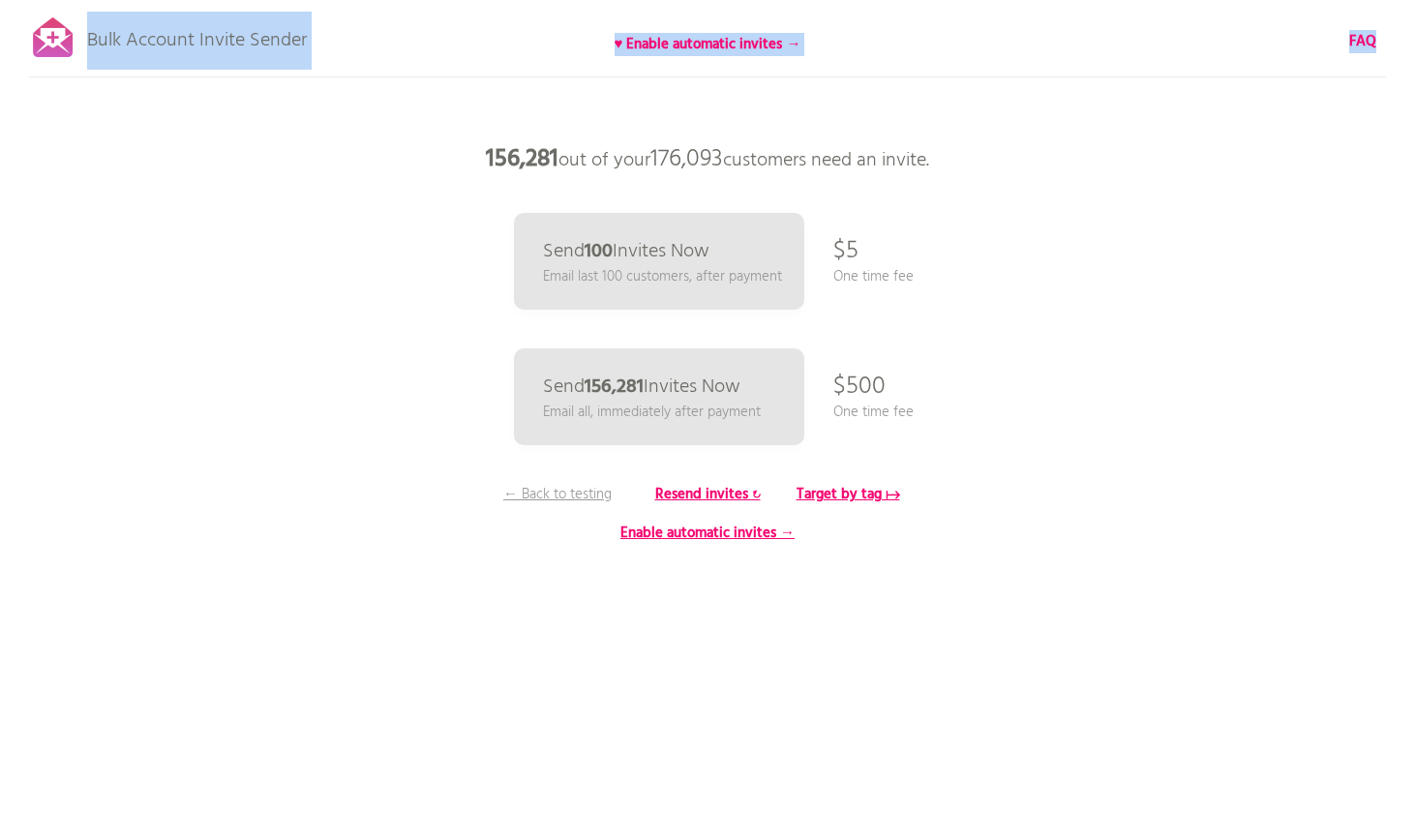 drag, startPoint x: 87, startPoint y: 42, endPoint x: 364, endPoint y: 51, distance: 277.14617 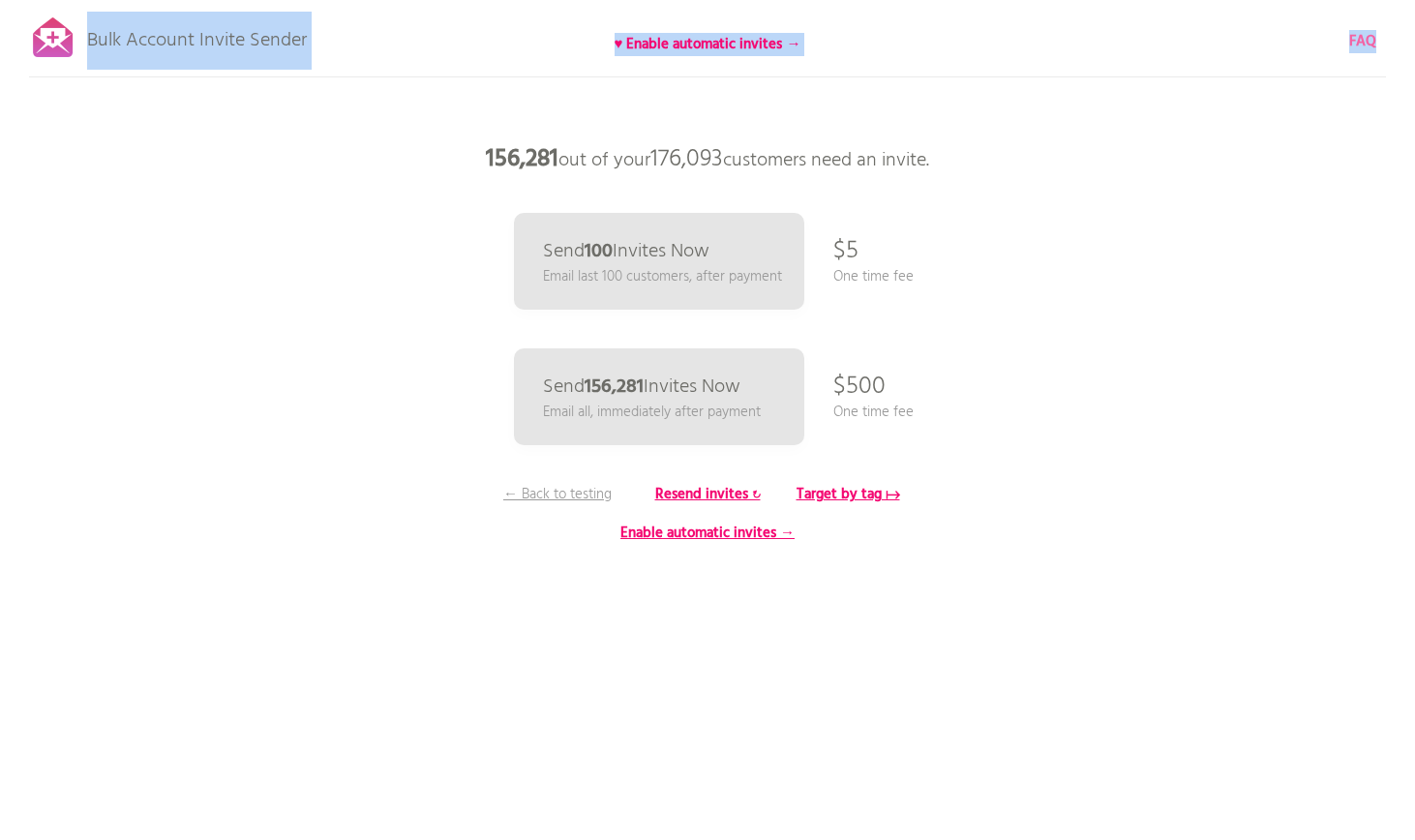 click on "FAQ" at bounding box center (1363, 42) 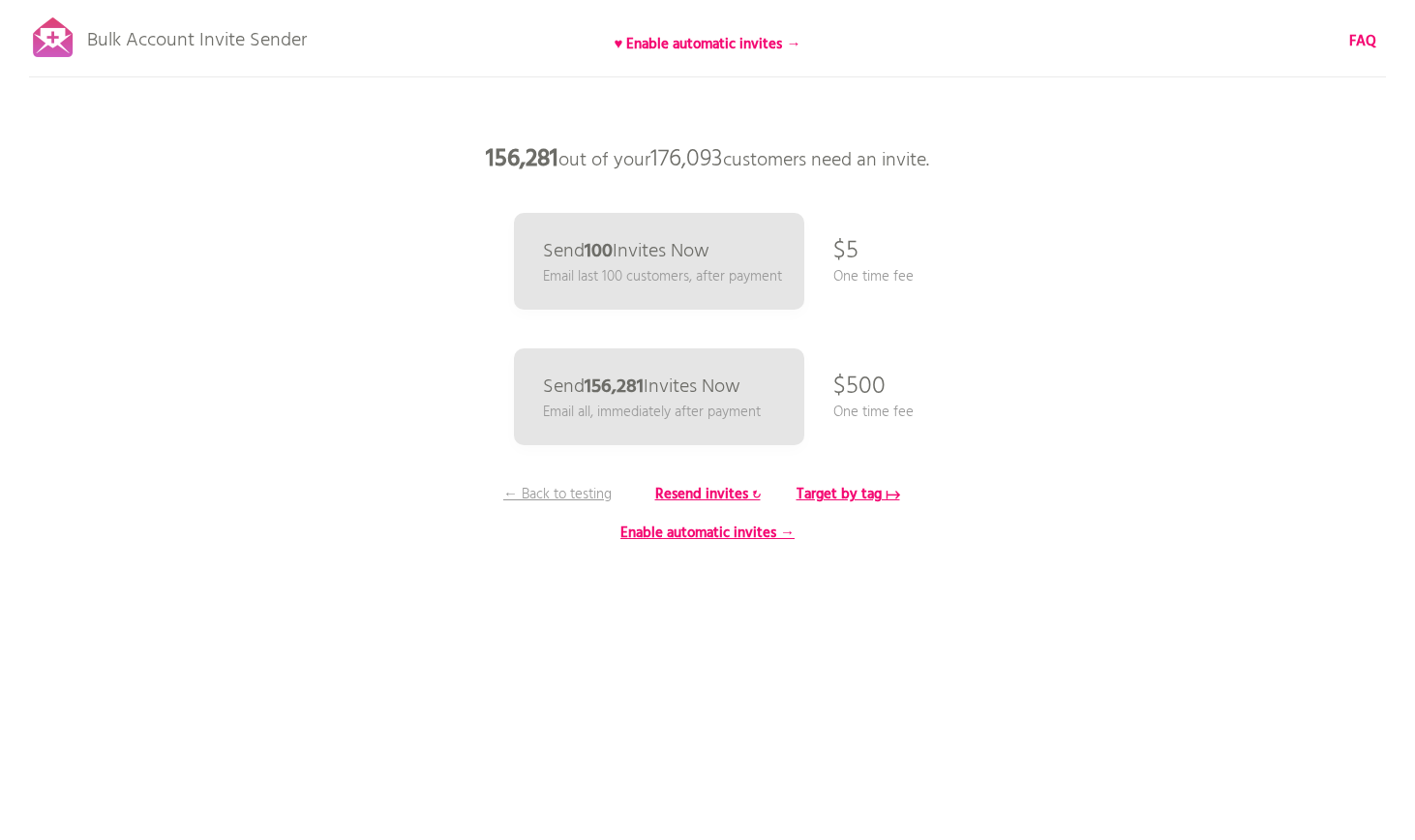 click on "156,281  out of your  176,093  customers need an invite." at bounding box center (708, 160) 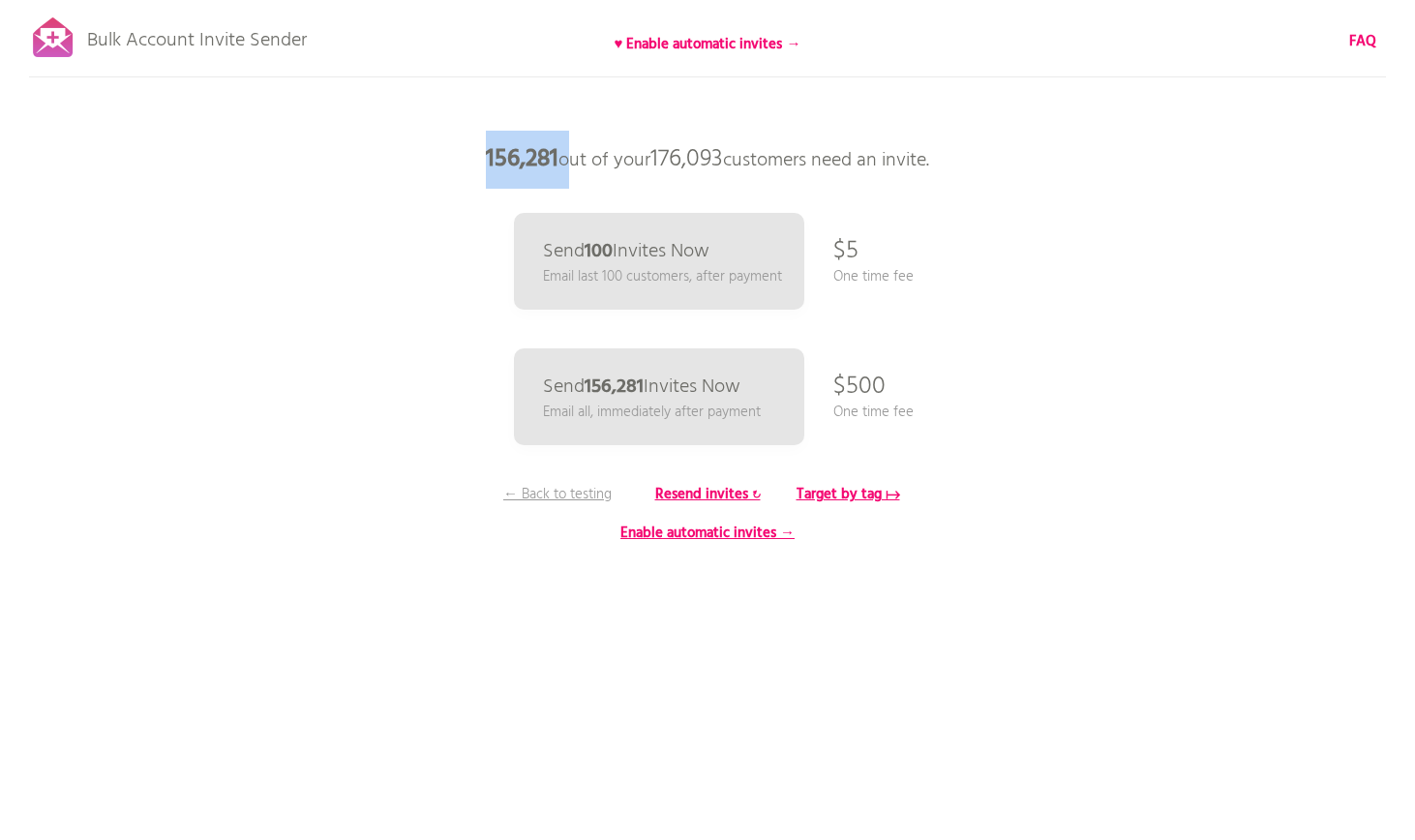 drag, startPoint x: 556, startPoint y: 160, endPoint x: 480, endPoint y: 156, distance: 76.10519 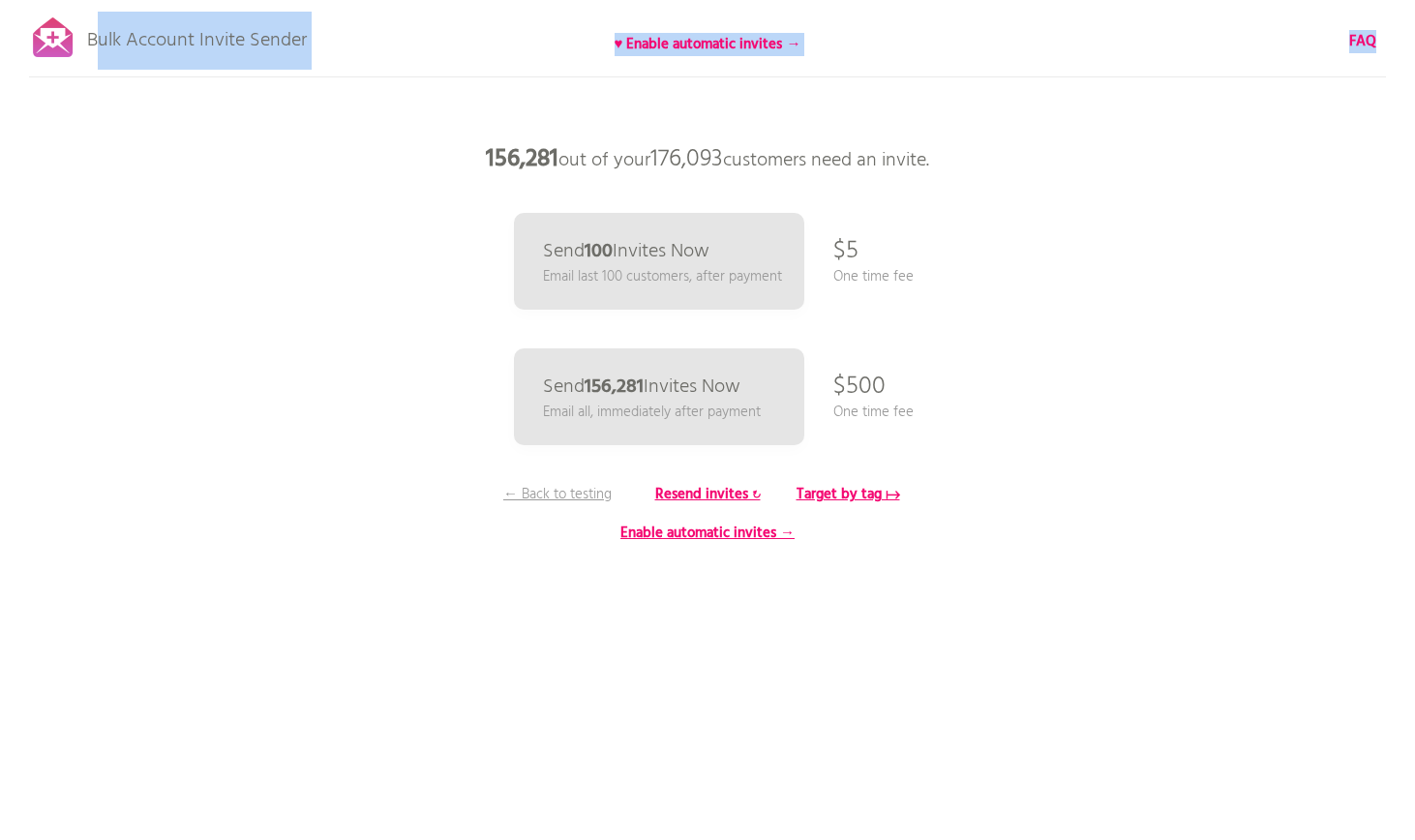 drag, startPoint x: 342, startPoint y: 45, endPoint x: 98, endPoint y: 33, distance: 244.2949 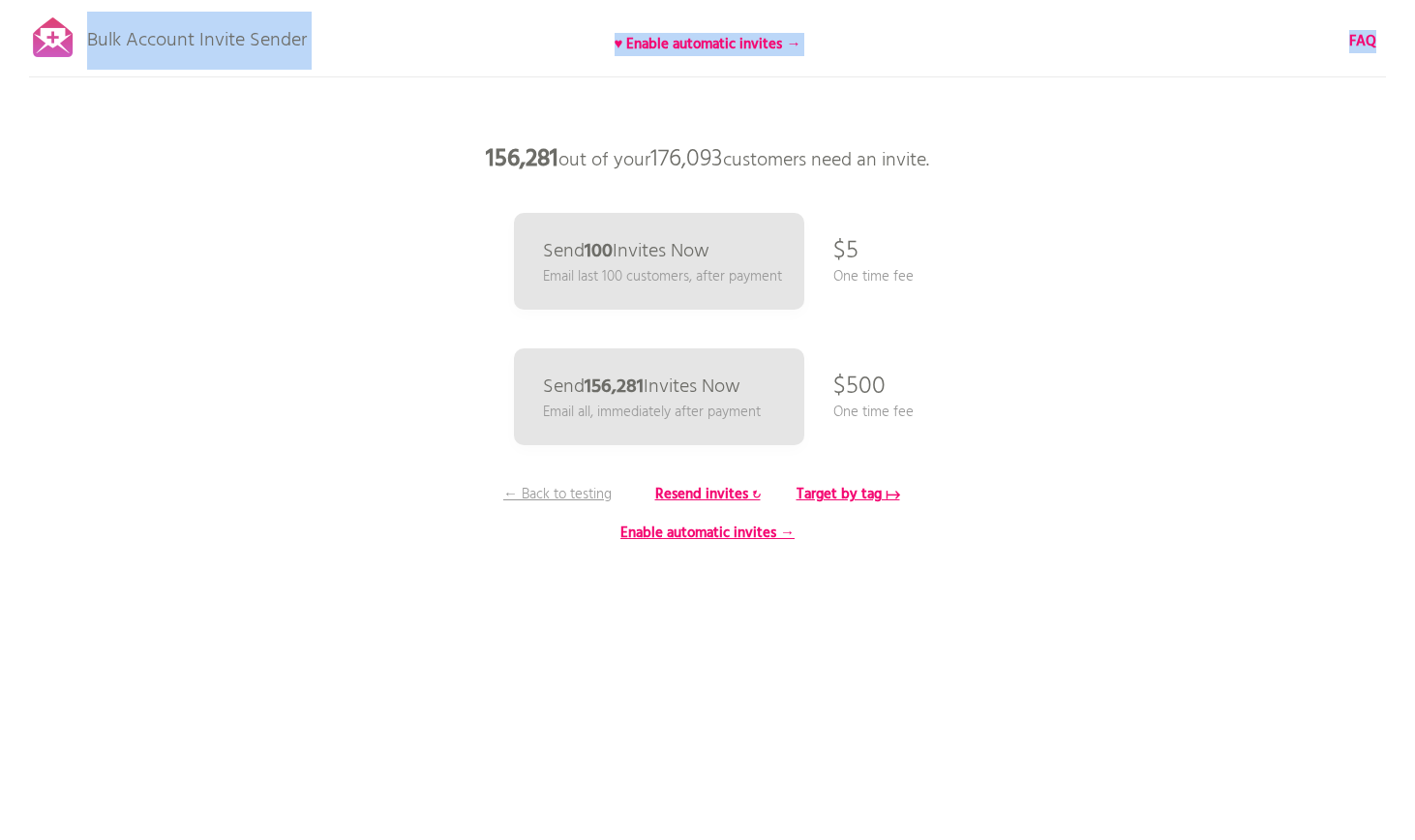 drag, startPoint x: 89, startPoint y: 39, endPoint x: 315, endPoint y: 40, distance: 226.00221 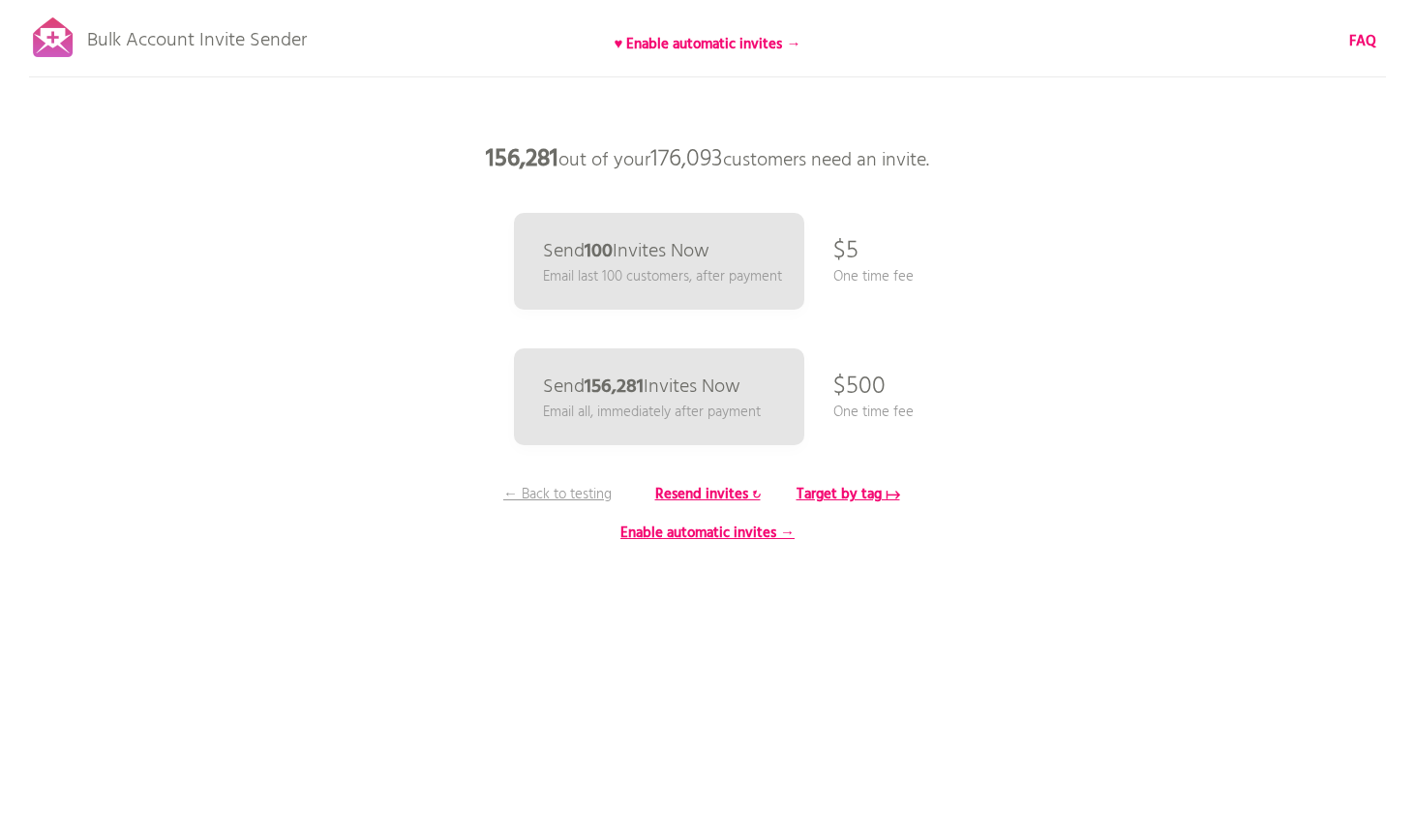 click on "Bulk Account Invite Sender
♥ Enable automatic invites →
FAQ
Skipped syncing customers
Pause sending
(This can take up to 30 mins)
What's next? Ensure new customers activate their accounts going forward:
Set up automatic ongoing invites →
Back to rescan & compose
Taking too long?  Skip rescanning
Prepare your email
Step 1:  Click here  to edit your template.
We use the 'customer account invite' template you have already set up in Shopify,
complete with support for liquid variables.
Step 2: Test it out.
Enter an email address  of a customer account you own  to send it a real test invite.
Make sure the account status is  not already enabled , otherwise the email won't send.
Next →
Send a test email to
[EMAIL_ADDRESS][DOMAIN_NAME]
Send Test" at bounding box center [708, 339] 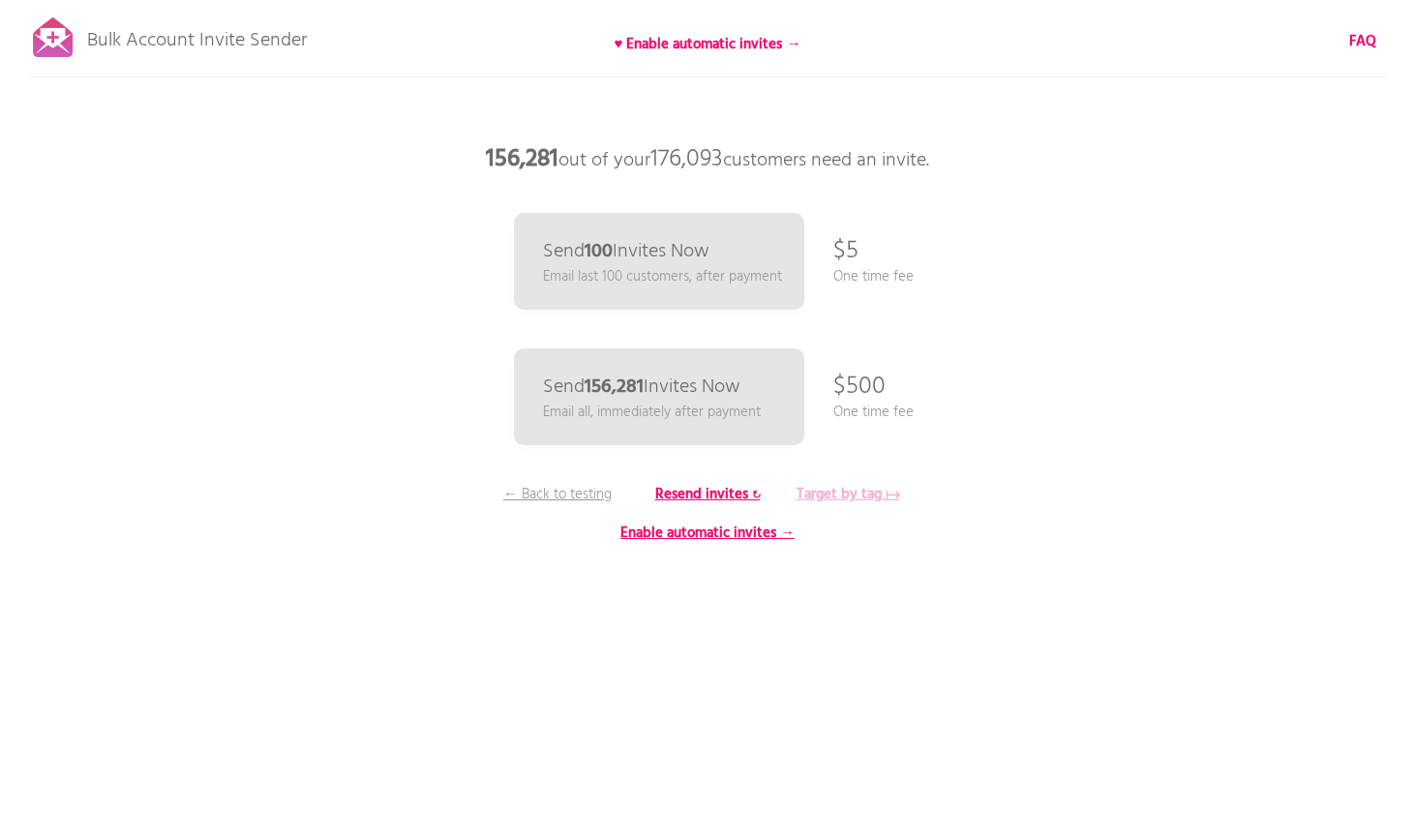 click on "Target by tag ↦" at bounding box center [848, 495] 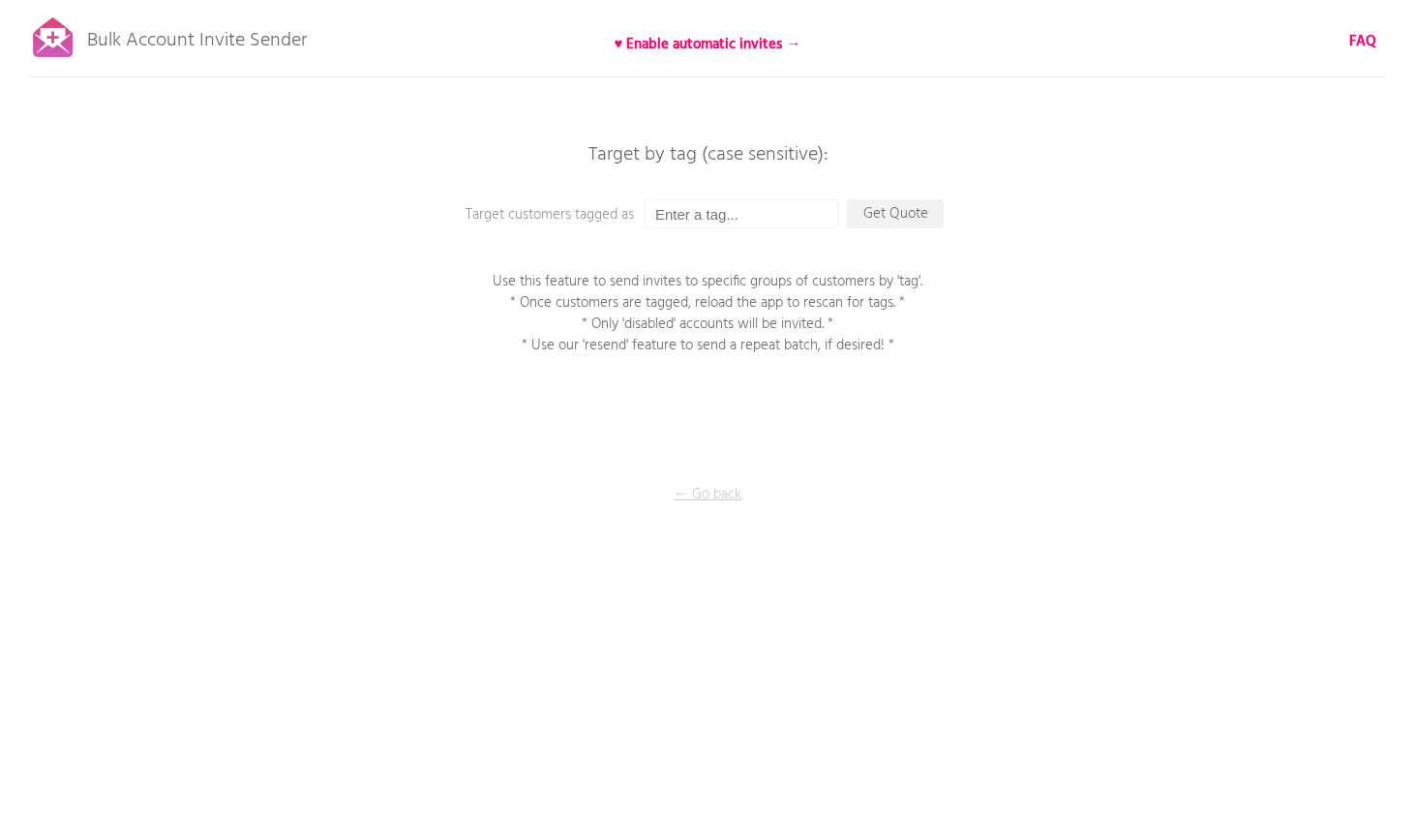 click on "← Go back" at bounding box center [708, 495] 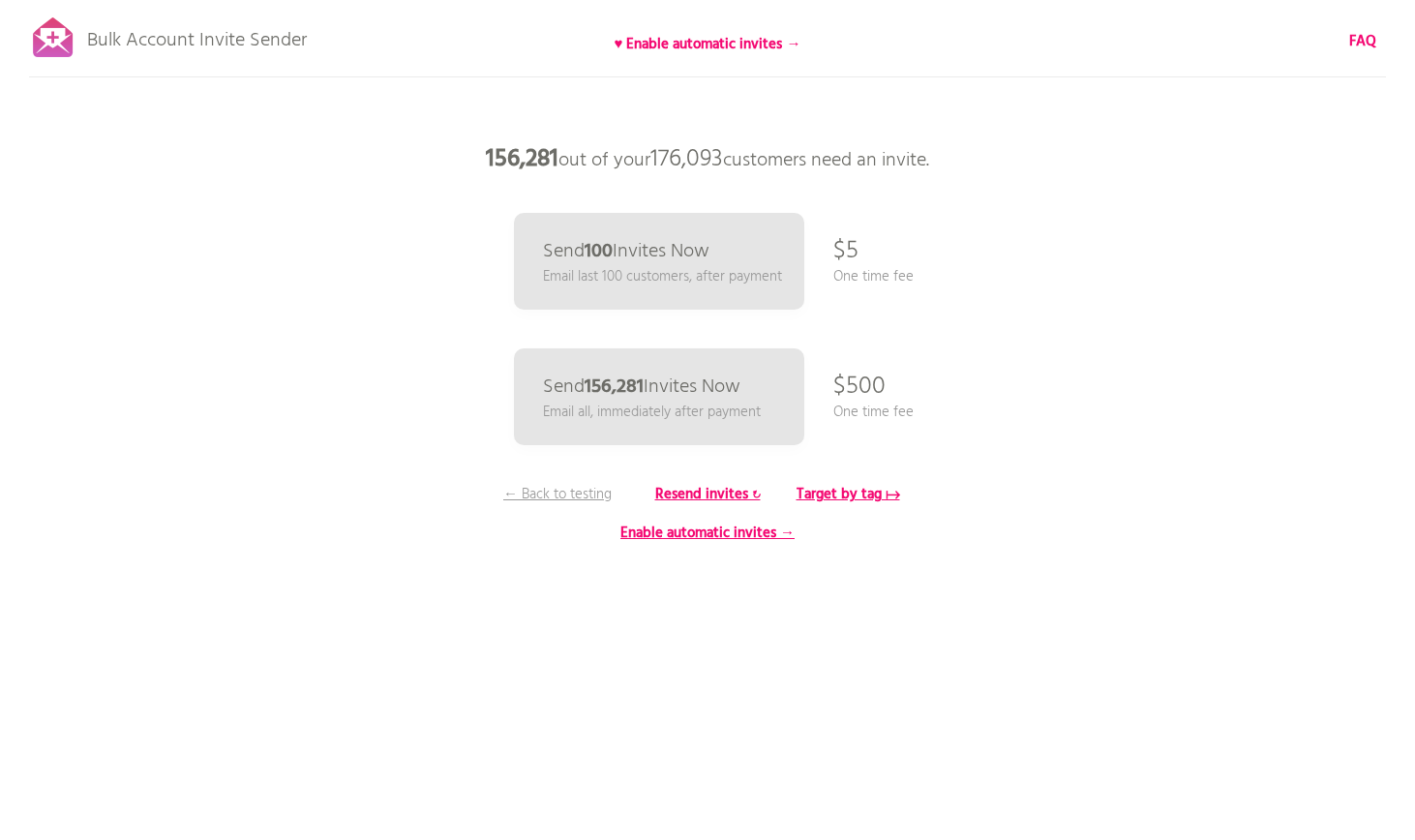click on "Bulk Account Invite Sender
♥ Enable automatic invites →
FAQ
Skipped syncing customers
Pause sending
(This can take up to 30 mins)
What's next? Ensure new customers activate their accounts going forward:
Set up automatic ongoing invites →
Back to rescan & compose
Taking too long?  Skip rescanning
Prepare your email
Step 1:  Click here  to edit your template.
We use the 'customer account invite' template you have already set up in Shopify,
complete with support for liquid variables.
Step 2: Test it out.
Enter an email address  of a customer account you own  to send it a real test invite.
Make sure the account status is  not already enabled , otherwise the email won't send.
Next →
Send a test email to
[EMAIL_ADDRESS][DOMAIN_NAME]
Send Test" at bounding box center [708, 339] 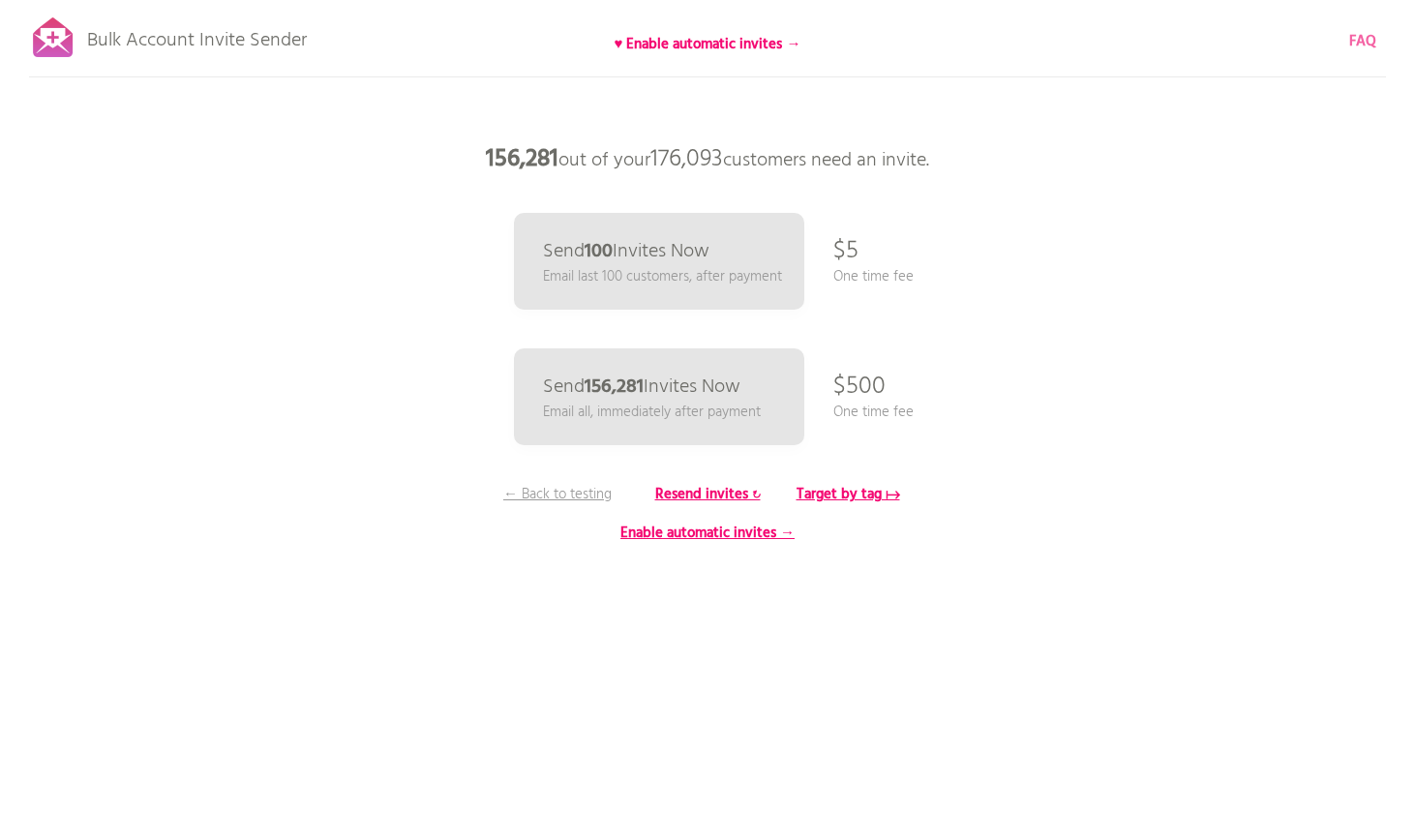 click on "FAQ" at bounding box center (1363, 42) 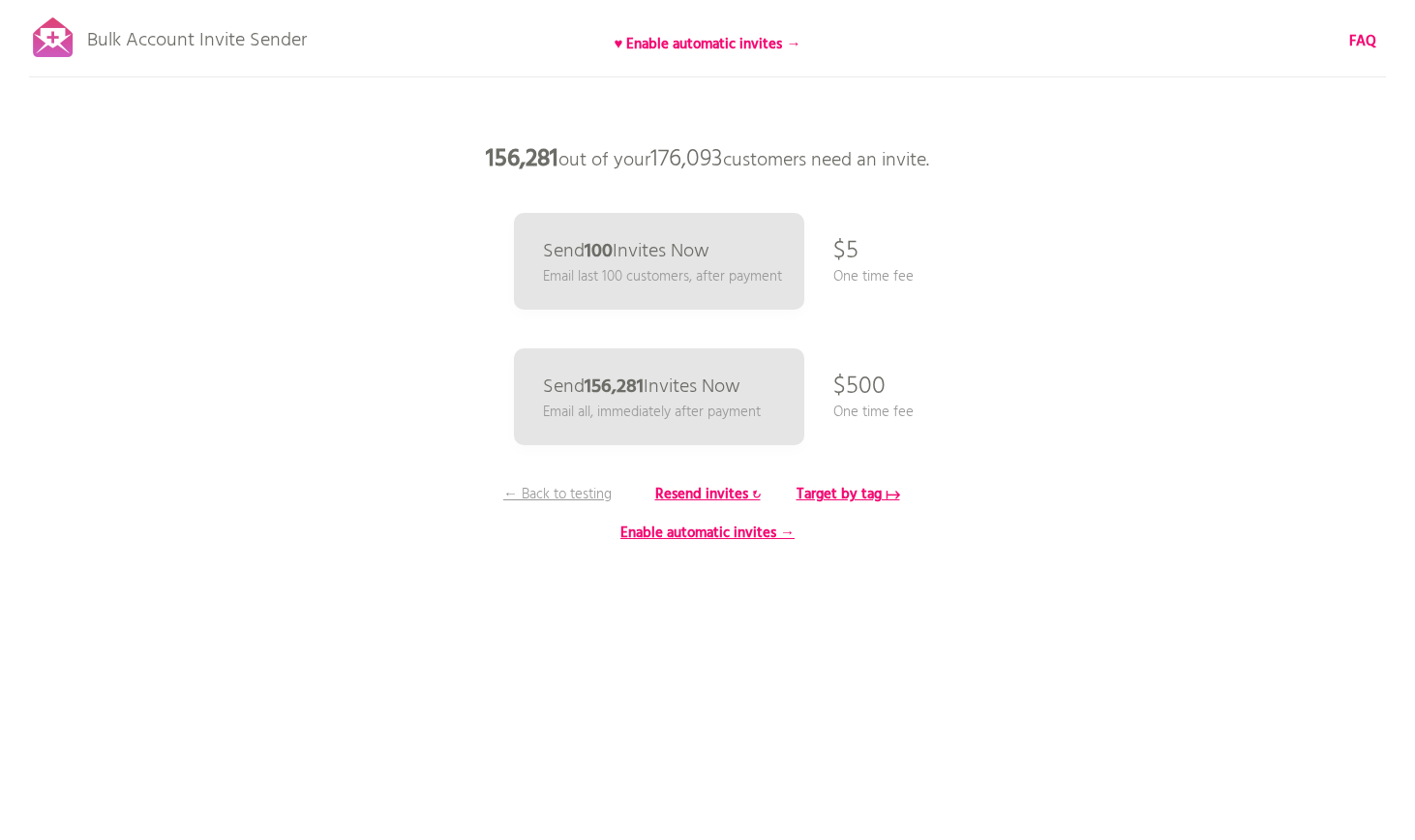 click on "Bulk Account Invite Sender
♥ Enable automatic invites →
FAQ
Skipped syncing customers
Pause sending
(This can take up to 30 mins)
What's next? Ensure new customers activate their accounts going forward:
Set up automatic ongoing invites →
Back to rescan & compose
Taking too long?  Skip rescanning
Prepare your email
Step 1:  Click here  to edit your template.
We use the 'customer account invite' template you have already set up in Shopify,
complete with support for liquid variables.
Step 2: Test it out.
Enter an email address  of a customer account you own  to send it a real test invite.
Make sure the account status is  not already enabled , otherwise the email won't send.
Next →
Send a test email to
[EMAIL_ADDRESS][DOMAIN_NAME]
Send Test" at bounding box center (708, 339) 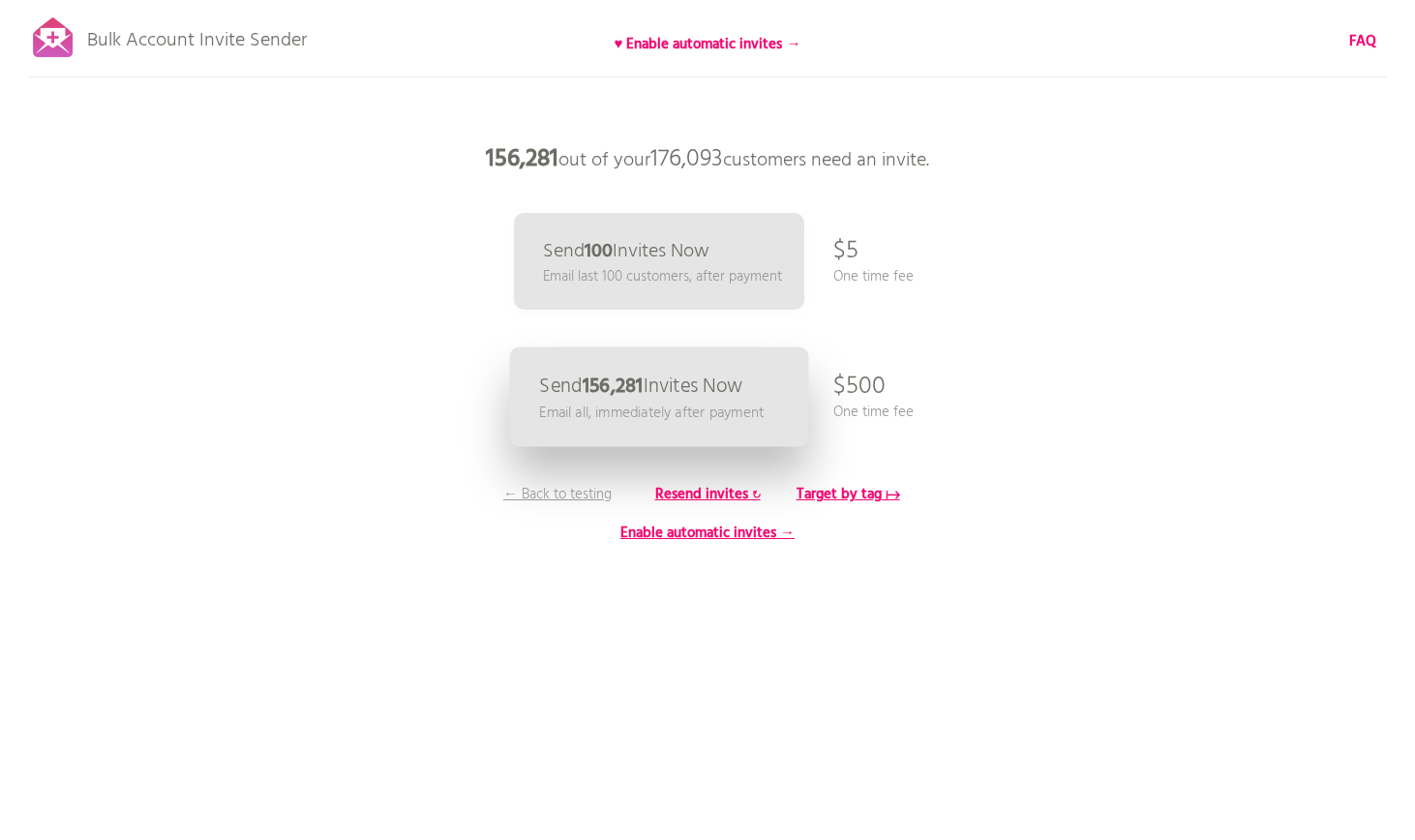 click on "Email all, immediately after payment" at bounding box center (651, 412) 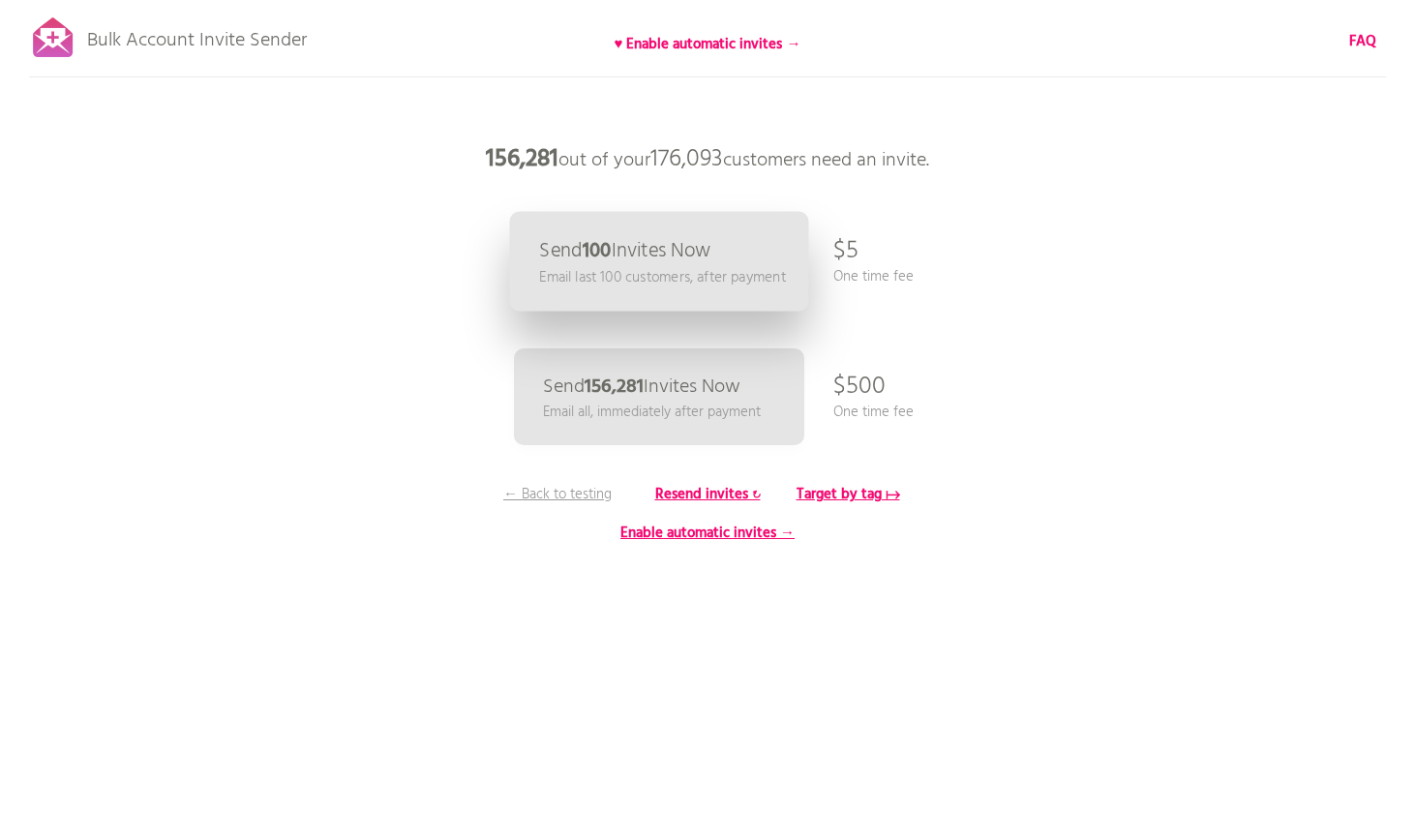 click on "Email last 100 customers, after payment" at bounding box center [662, 277] 